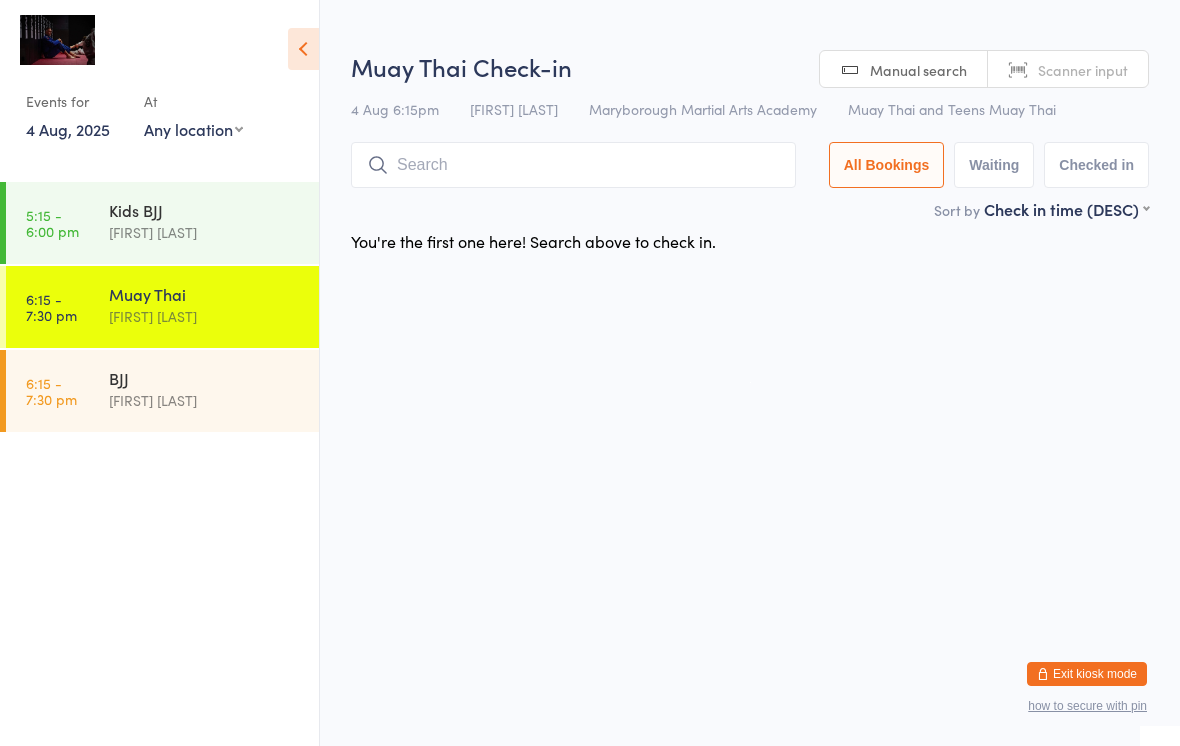 scroll, scrollTop: 0, scrollLeft: 0, axis: both 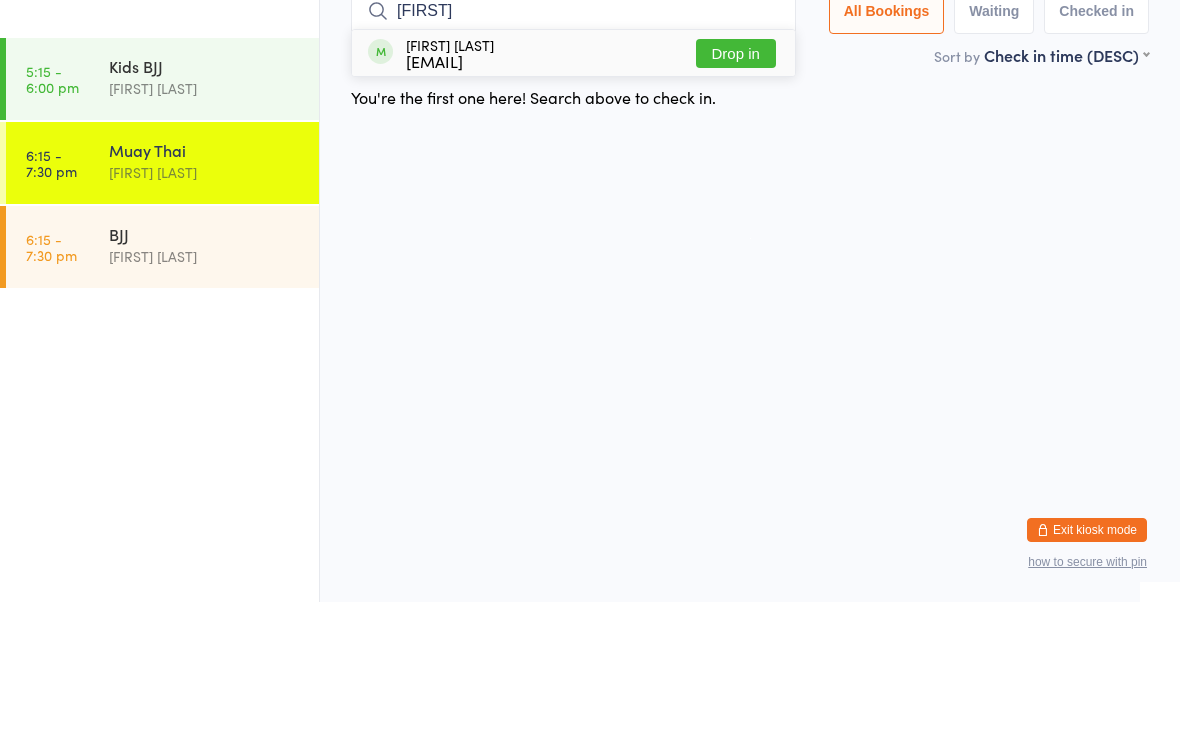 click on "[FIRST]" at bounding box center (573, 155) 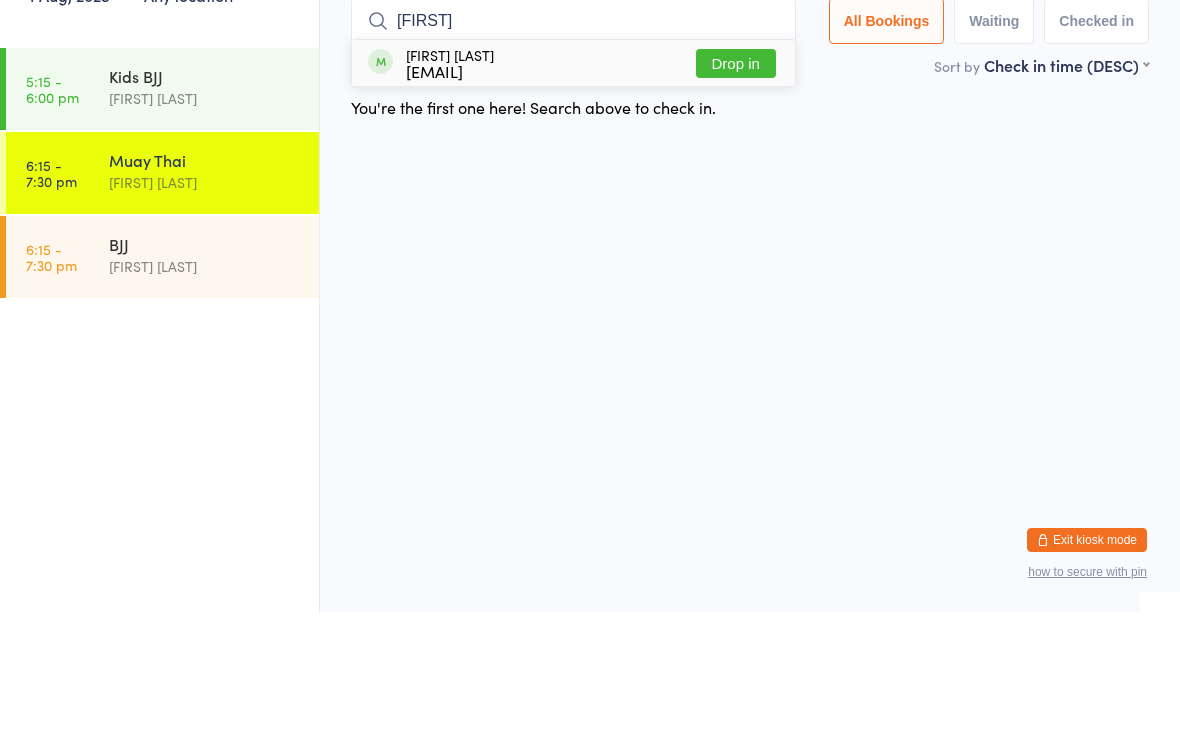 type on "[FIRST]" 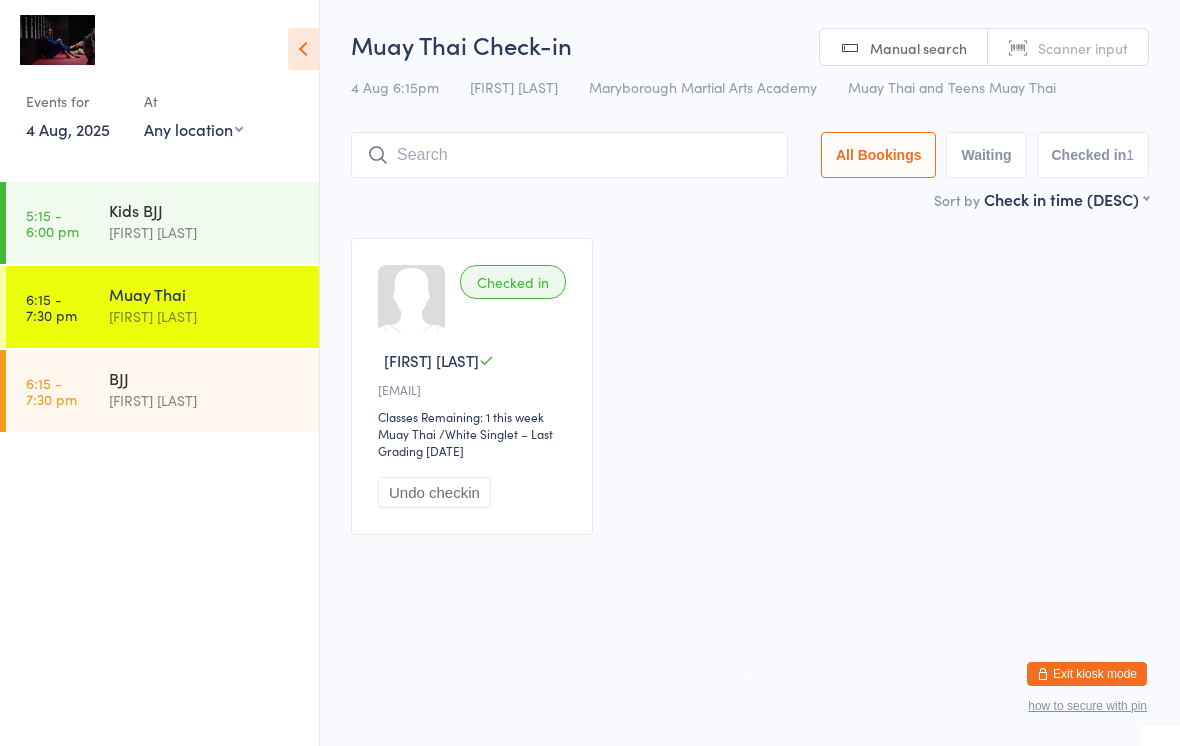 click at bounding box center [569, 155] 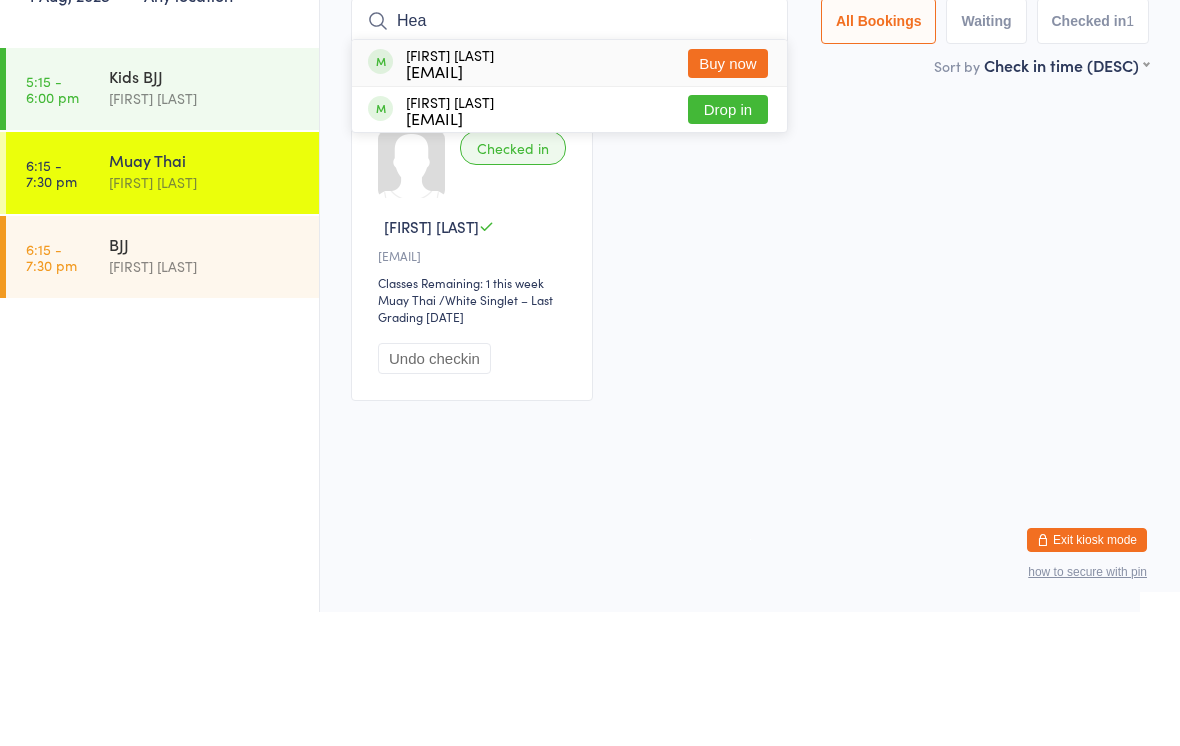 type on "Hea" 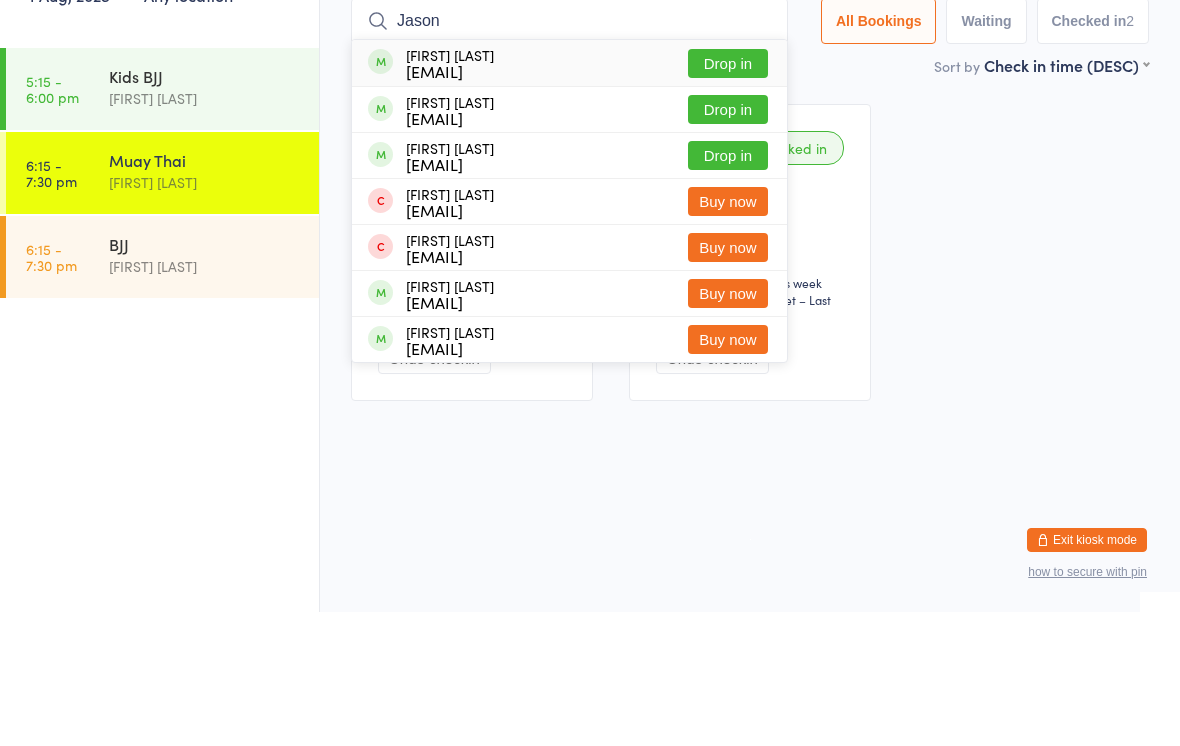 type on "Jason" 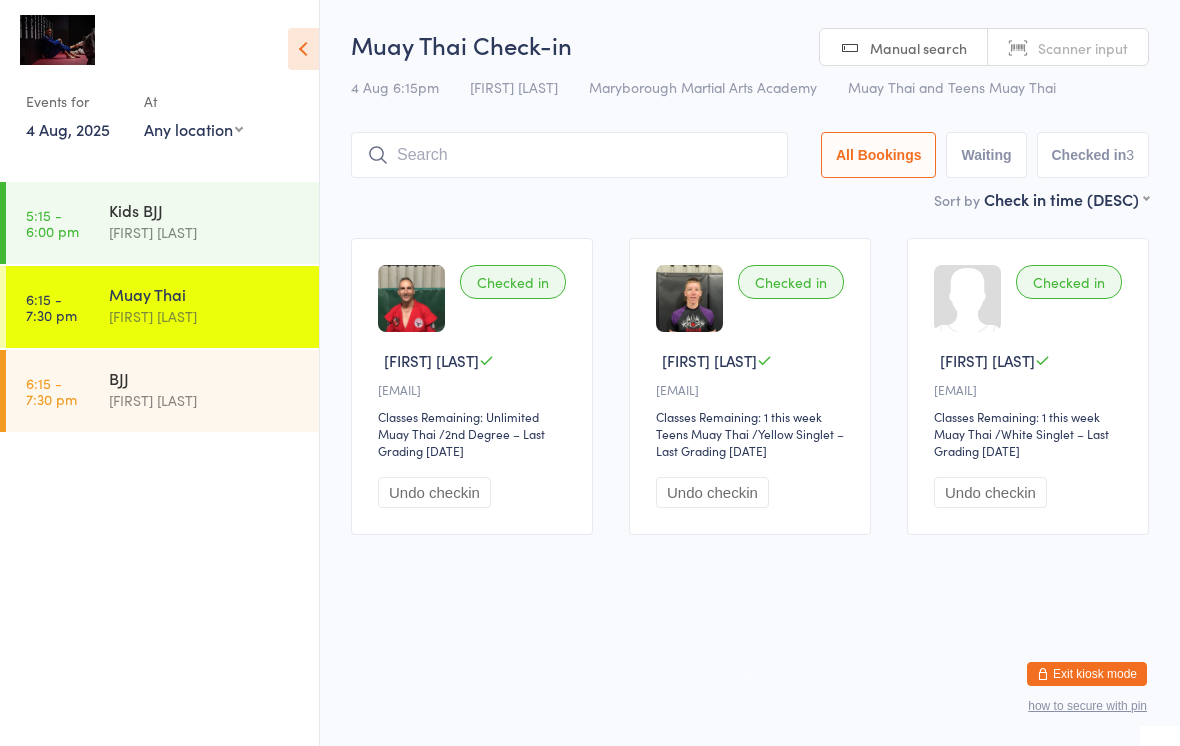 click on "BJJ" at bounding box center [205, 378] 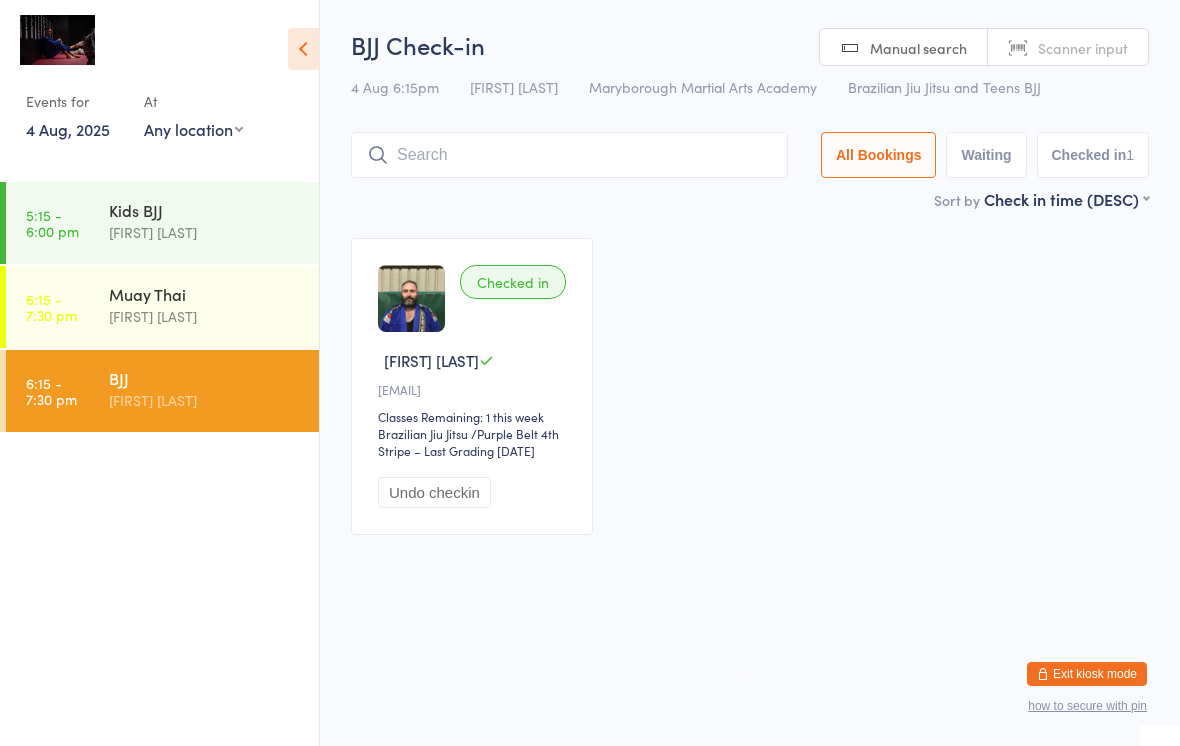 click at bounding box center [569, 155] 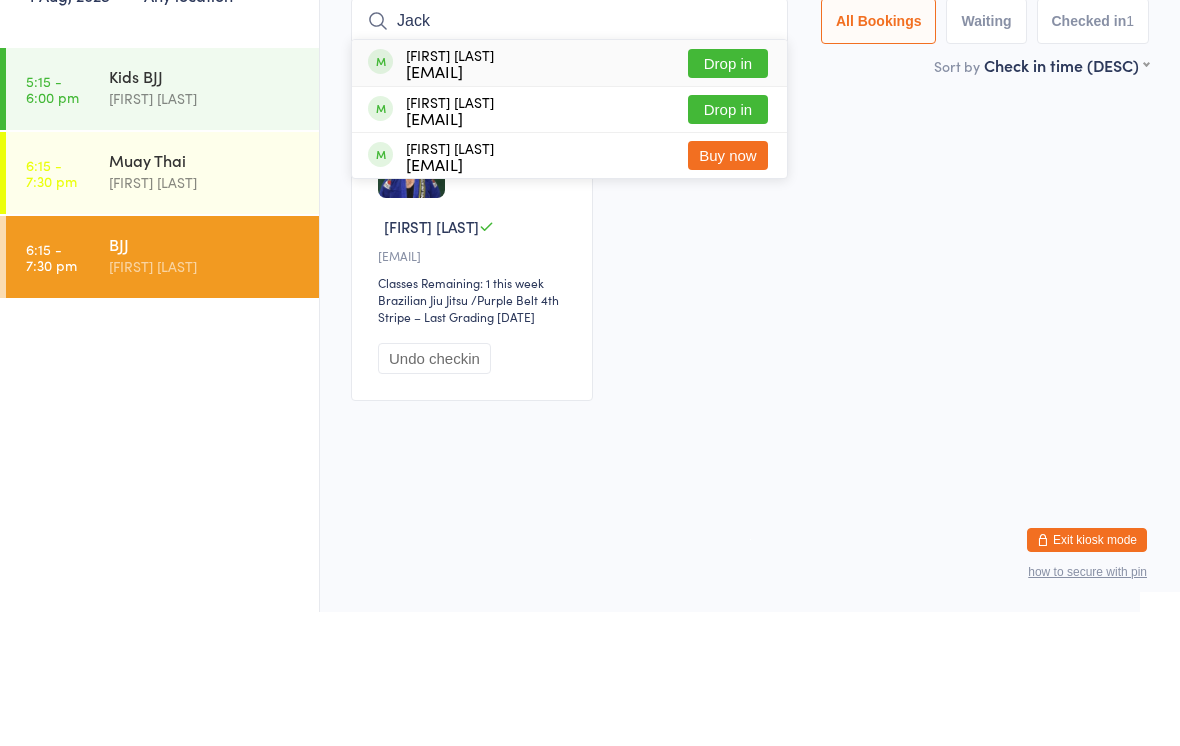 type on "Jack" 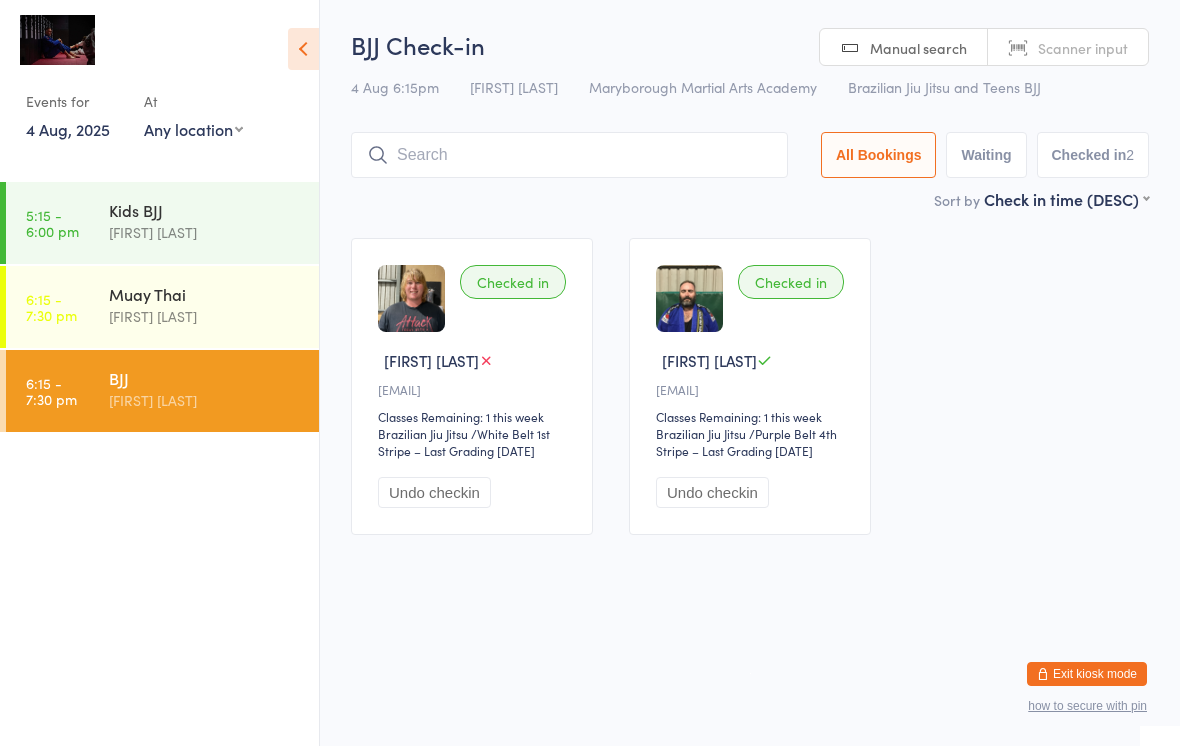click on "[FIRST] [LAST]" at bounding box center (205, 232) 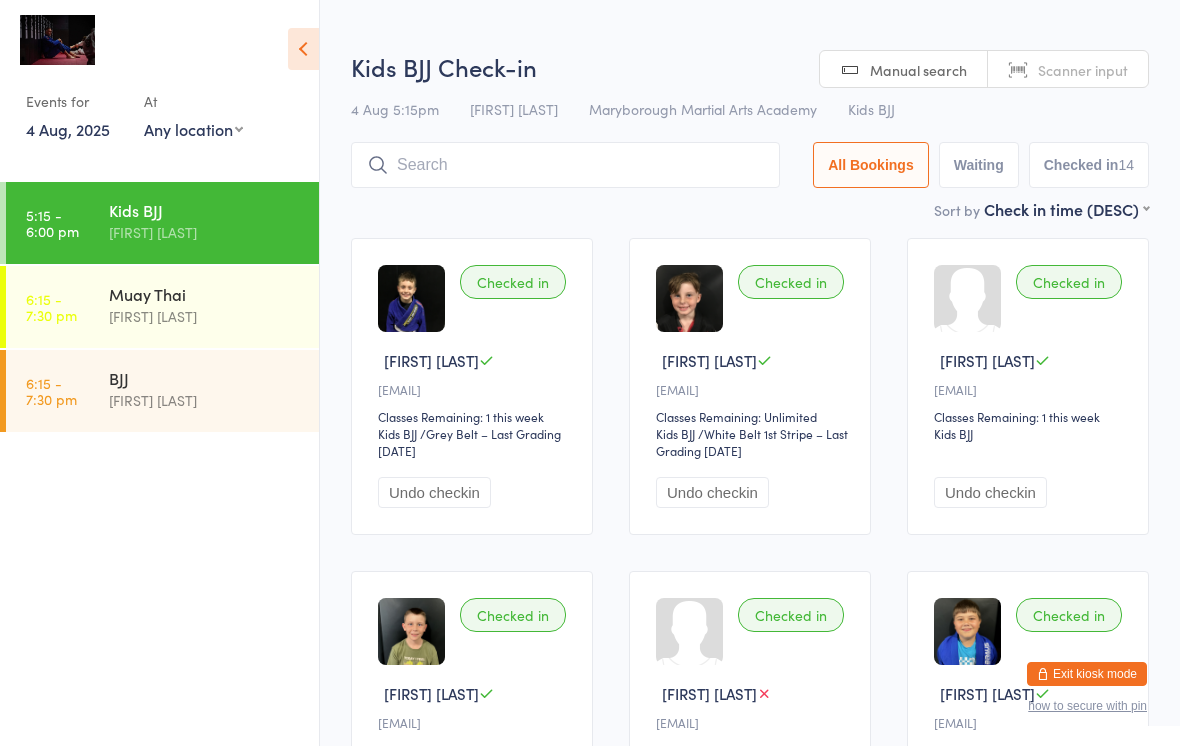 click at bounding box center [565, 165] 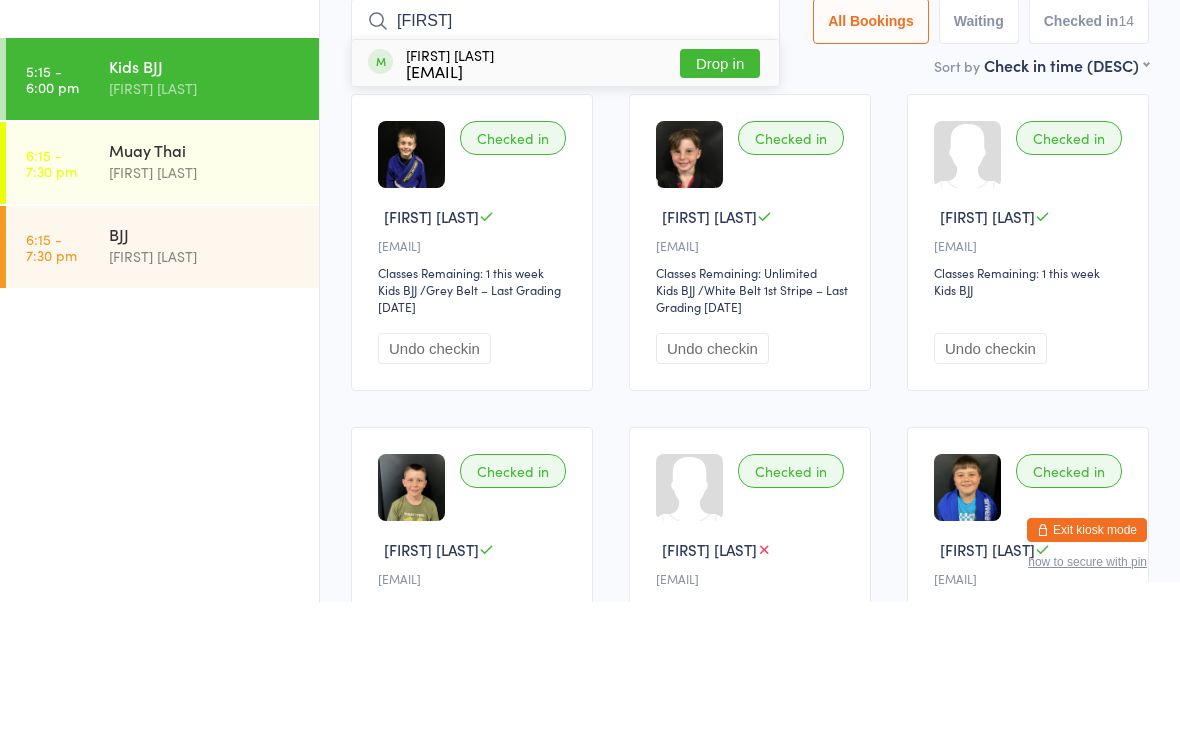 type on "[FIRST]" 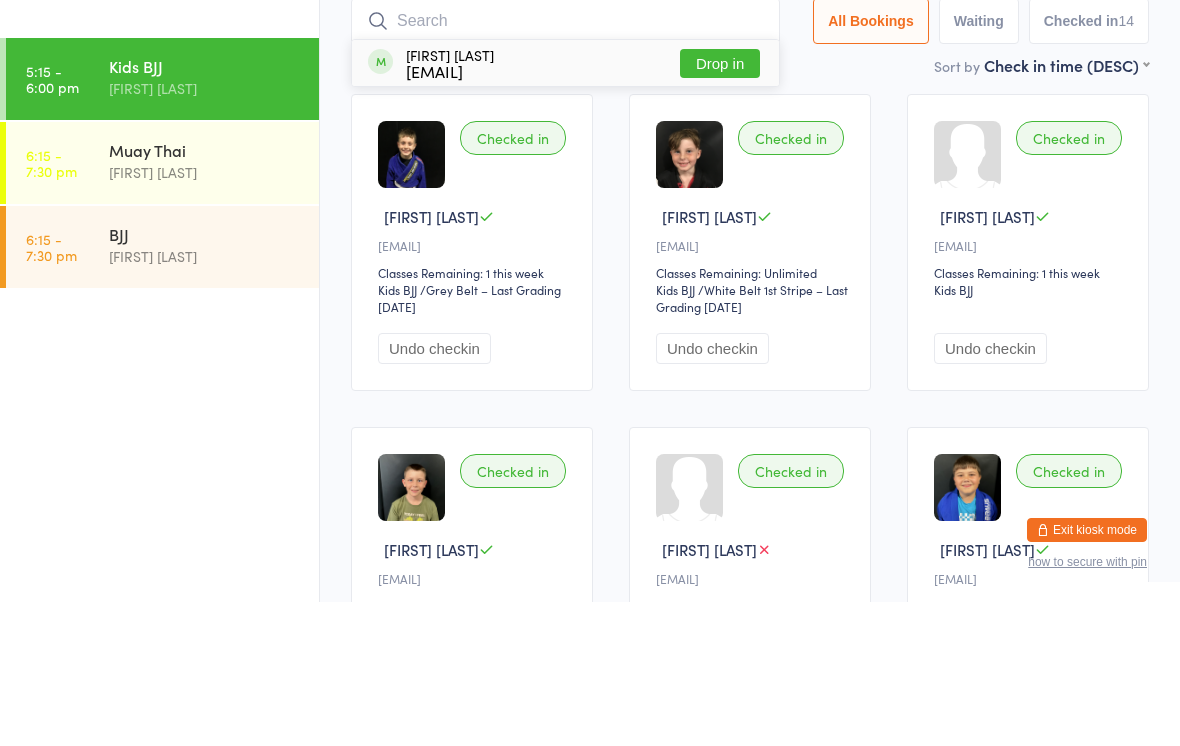 scroll, scrollTop: 144, scrollLeft: 0, axis: vertical 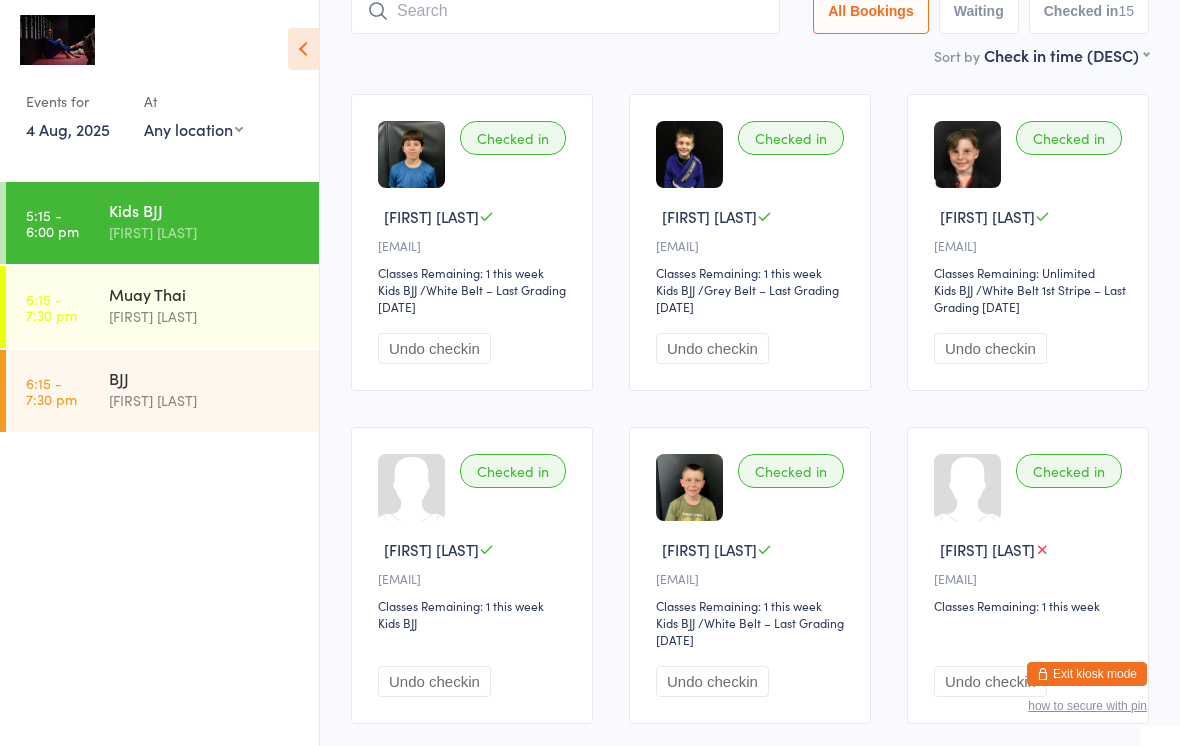 click on "Muay Thai" at bounding box center [205, 294] 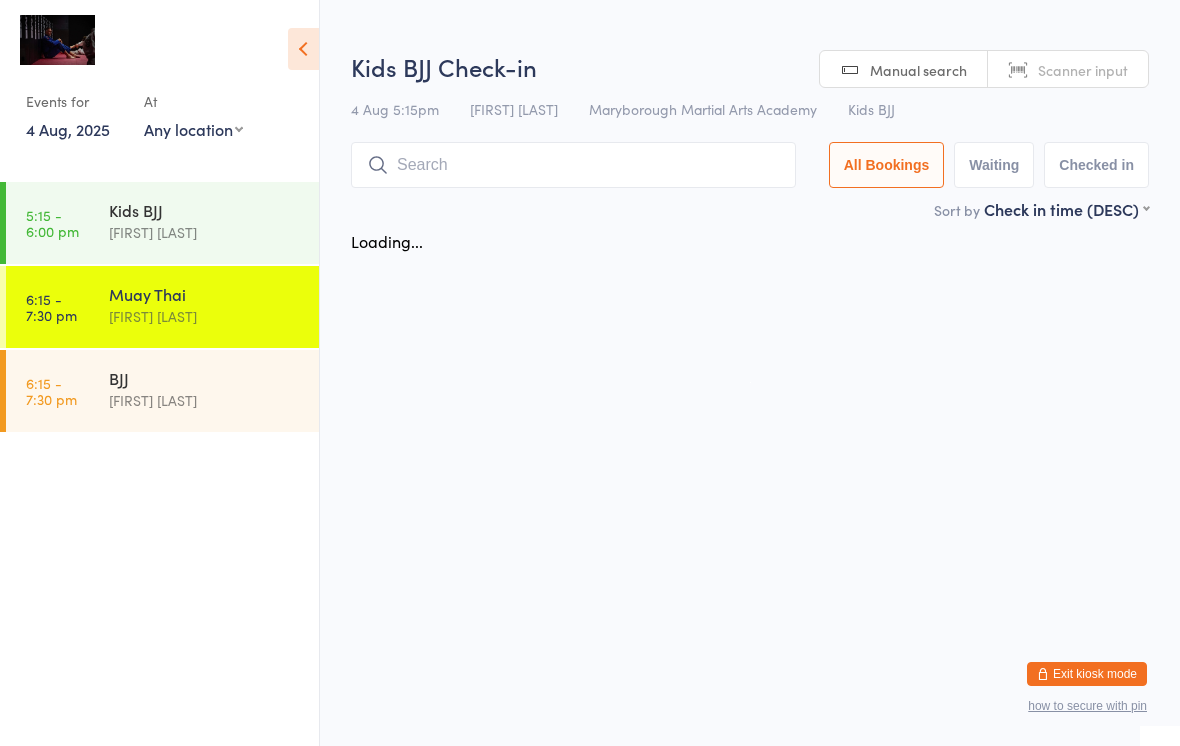 scroll, scrollTop: 0, scrollLeft: 0, axis: both 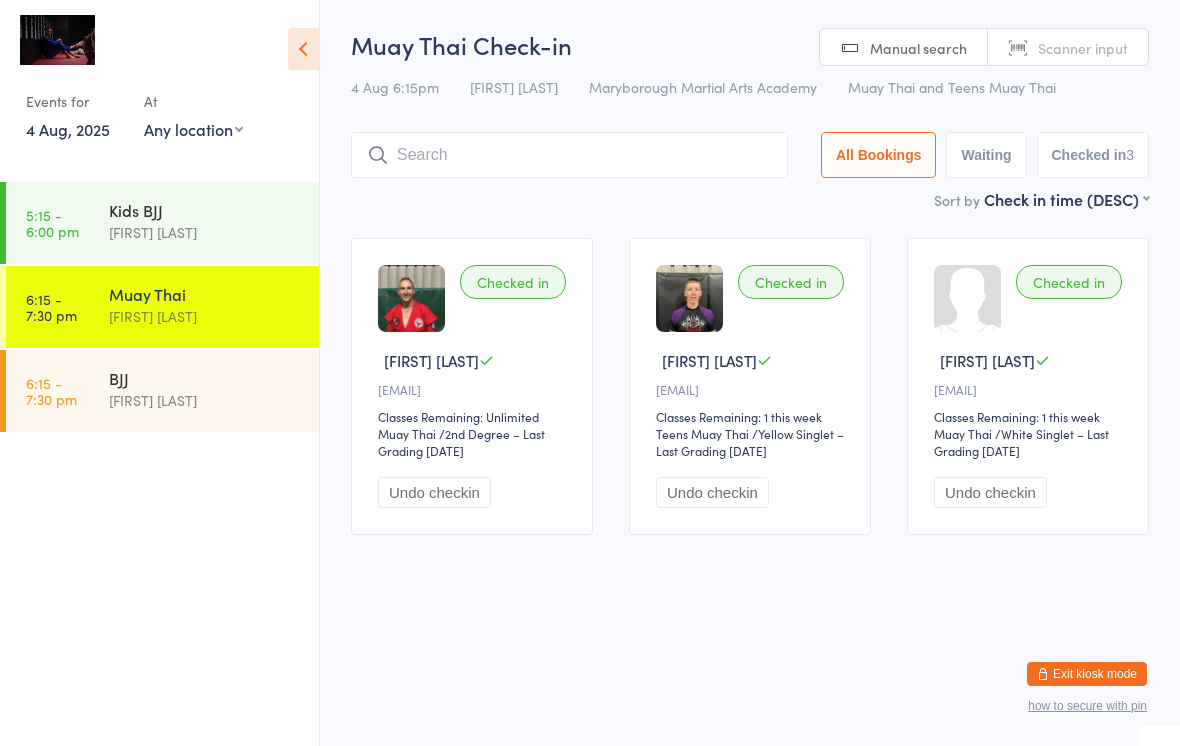 click 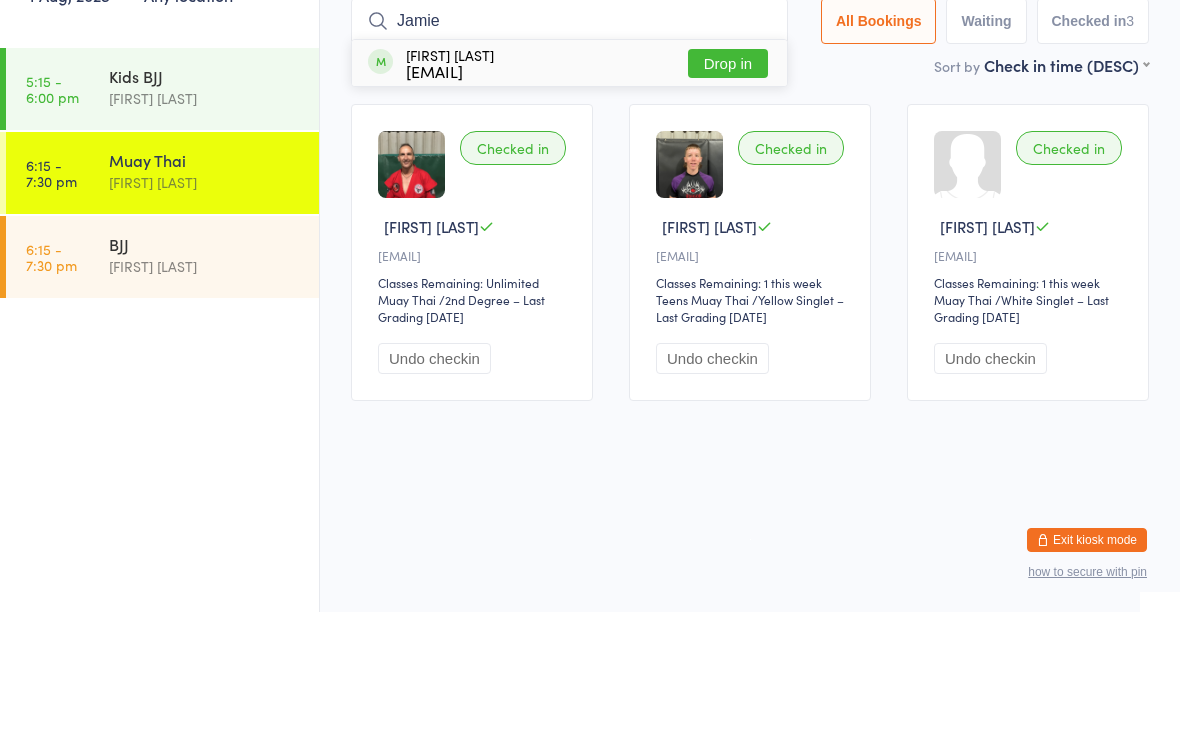 type on "Jamie" 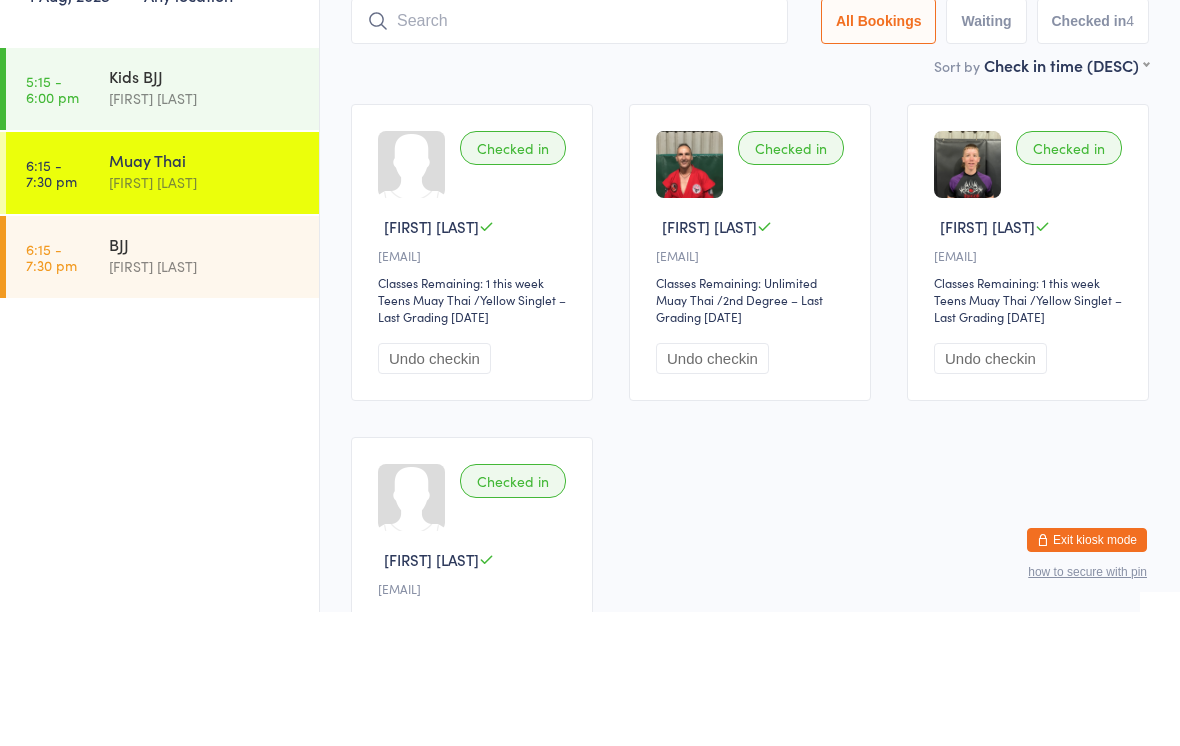 click on "Muay Thai Check-in 4 Aug 6:15pm [FIRST] [LAST] Maryborough Martial Arts Academy Muay Thai and Teens Muay Thai Manual search Scanner input All Bookings Waiting Checked in 4 Sort by Check in time (DESC) First name (ASC) First name (DESC) Last name (ASC) Last name (DESC) Check in time (ASC) Check in time (DESC) Rank (ASC) Rank (DESC) Checked in [FIRST] [LAST] [EMAIL] Classes Remaining: 1 this week Teens Muay Thai Teens Muay Thai / Yellow Singlet – Last Grading [DATE] Undo checkin Checked in [FIRST] [LAST] [EMAIL] Classes Remaining: Unlimited Muay Thai Muay Thai / 2nd Degree – Last Grading [DATE] Undo checkin Checked in [FIRST] [LAST] [EMAIL] Classes Remaining: 1 this week Teens Muay Thai Teens Muay Thai / Yellow Singlet – Last Grading [DATE] Undo checkin Checked in [FIRST] [LAST] [EMAIL] Classes Remaining: 1 this week Muay Thai /" at bounding box center (750, 457) 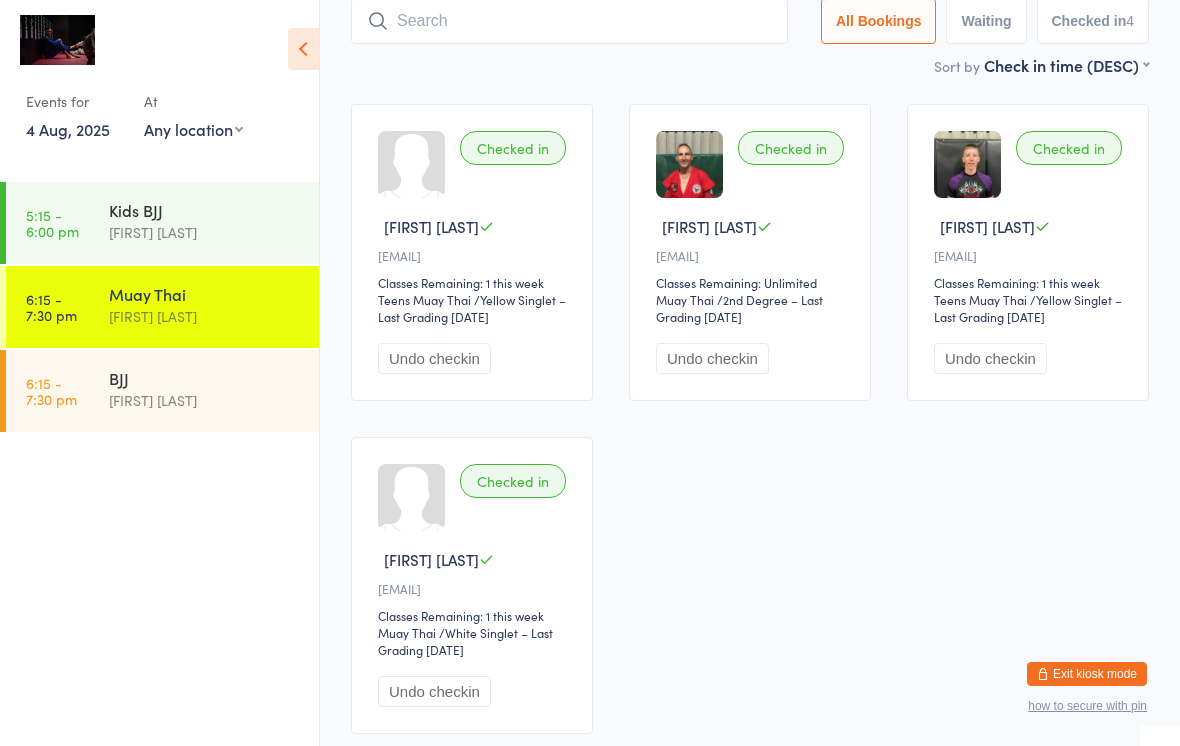 click at bounding box center [569, 21] 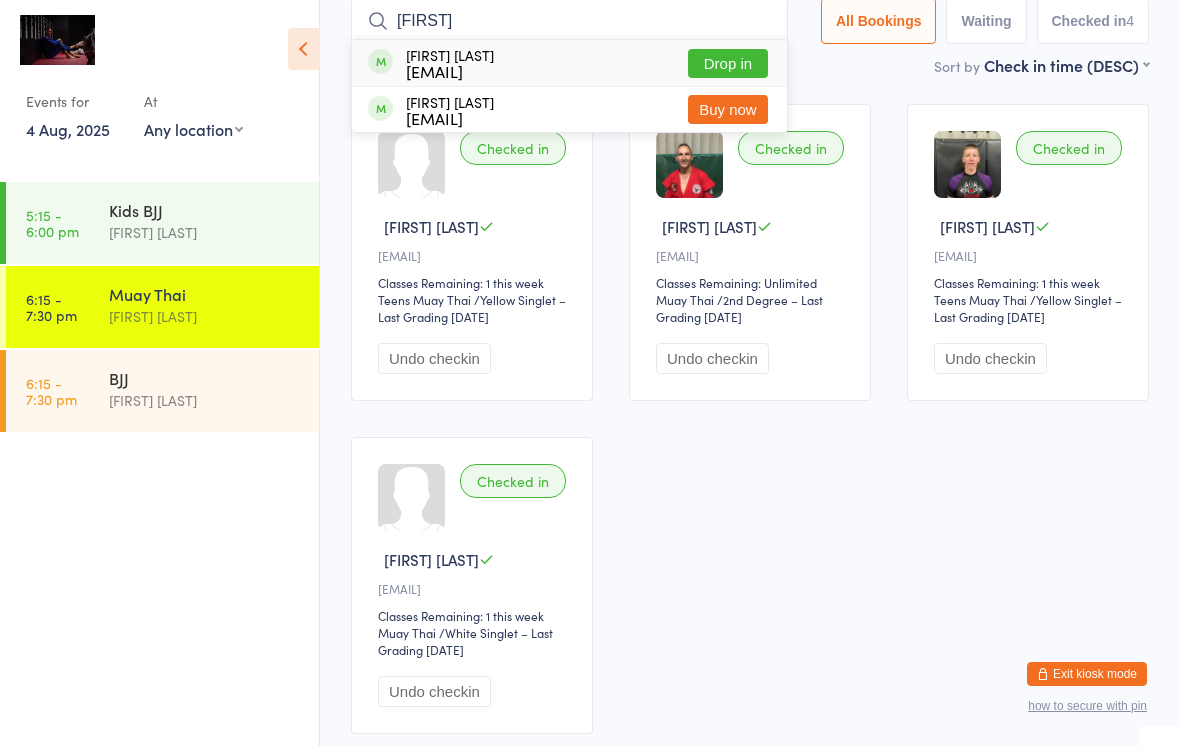 type on "[FIRST]" 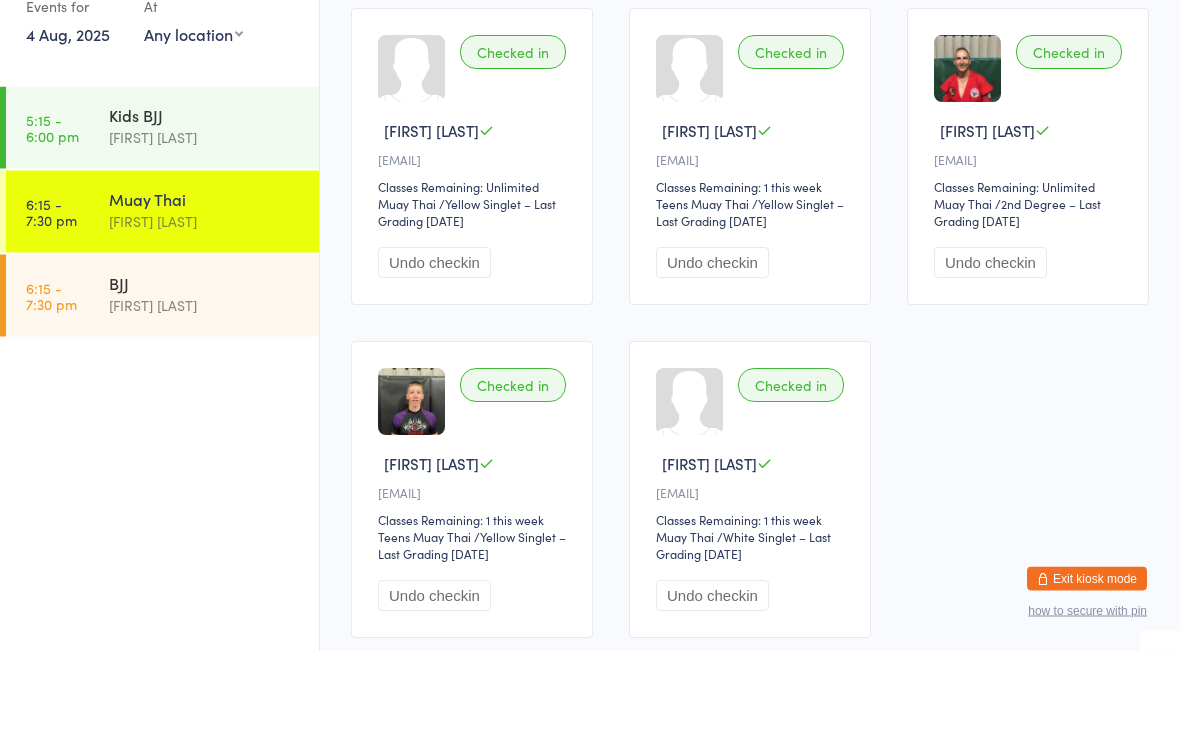 click on "[FIRST] [LAST]" at bounding box center [205, 400] 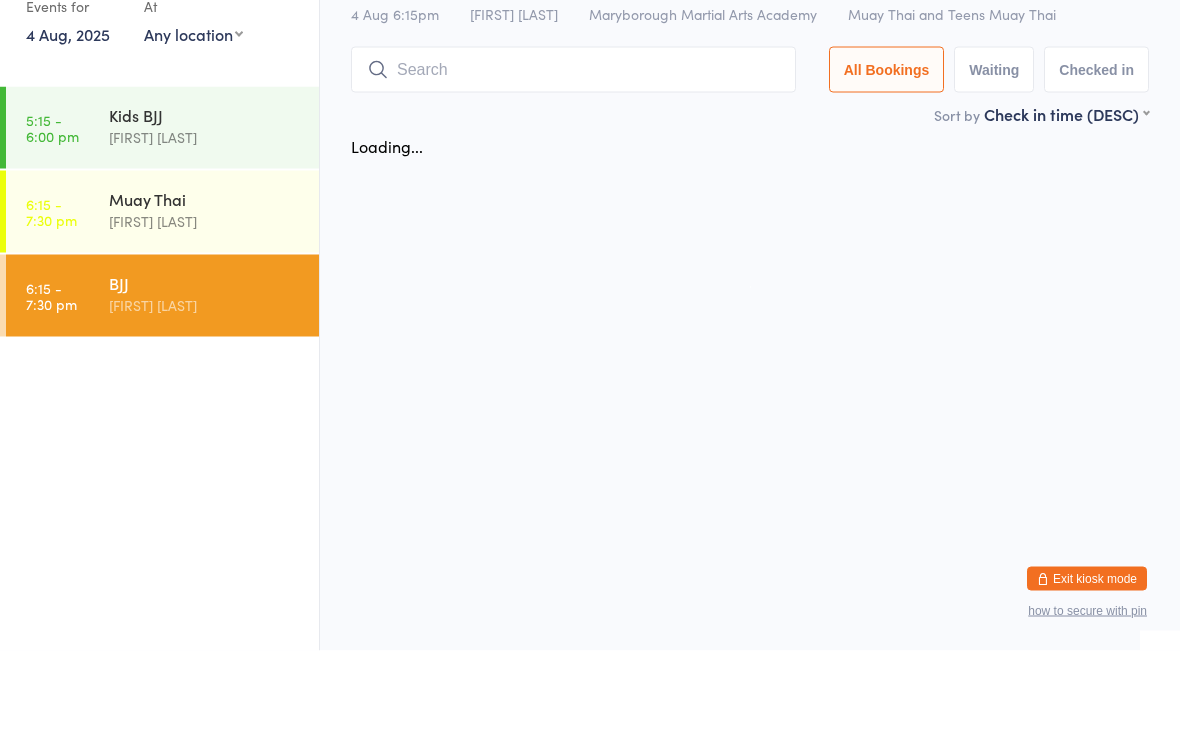 scroll, scrollTop: 0, scrollLeft: 0, axis: both 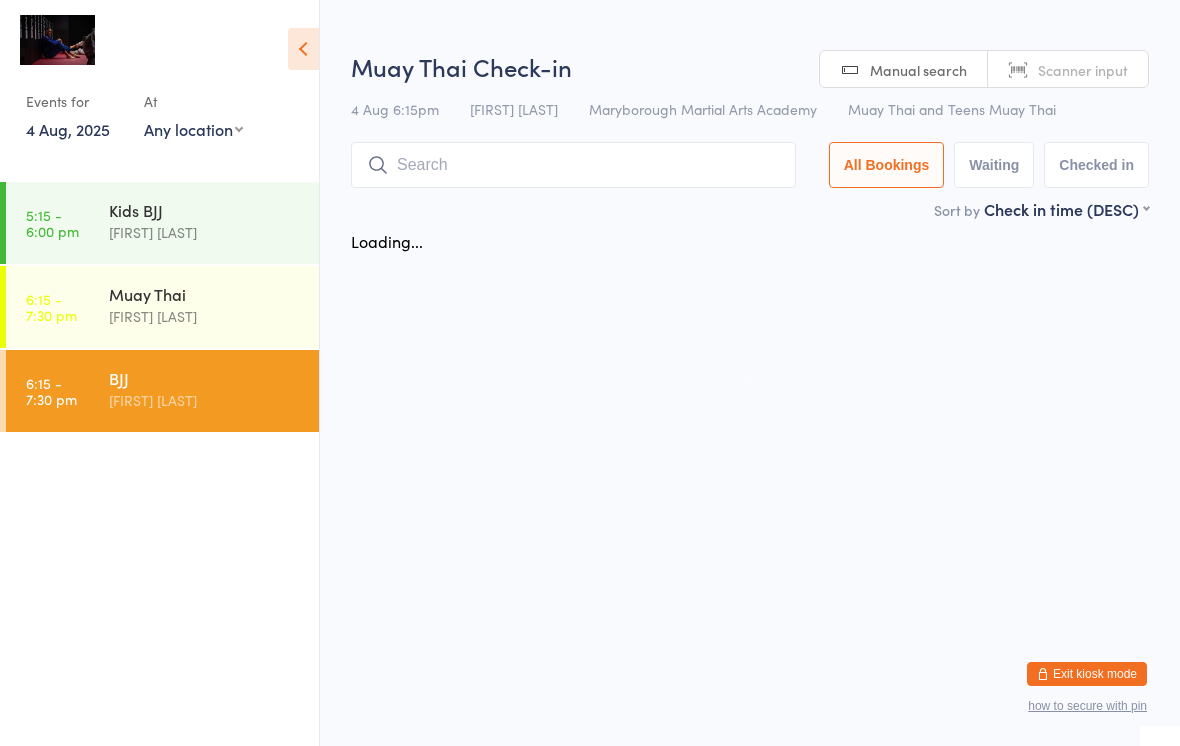 click at bounding box center [573, 165] 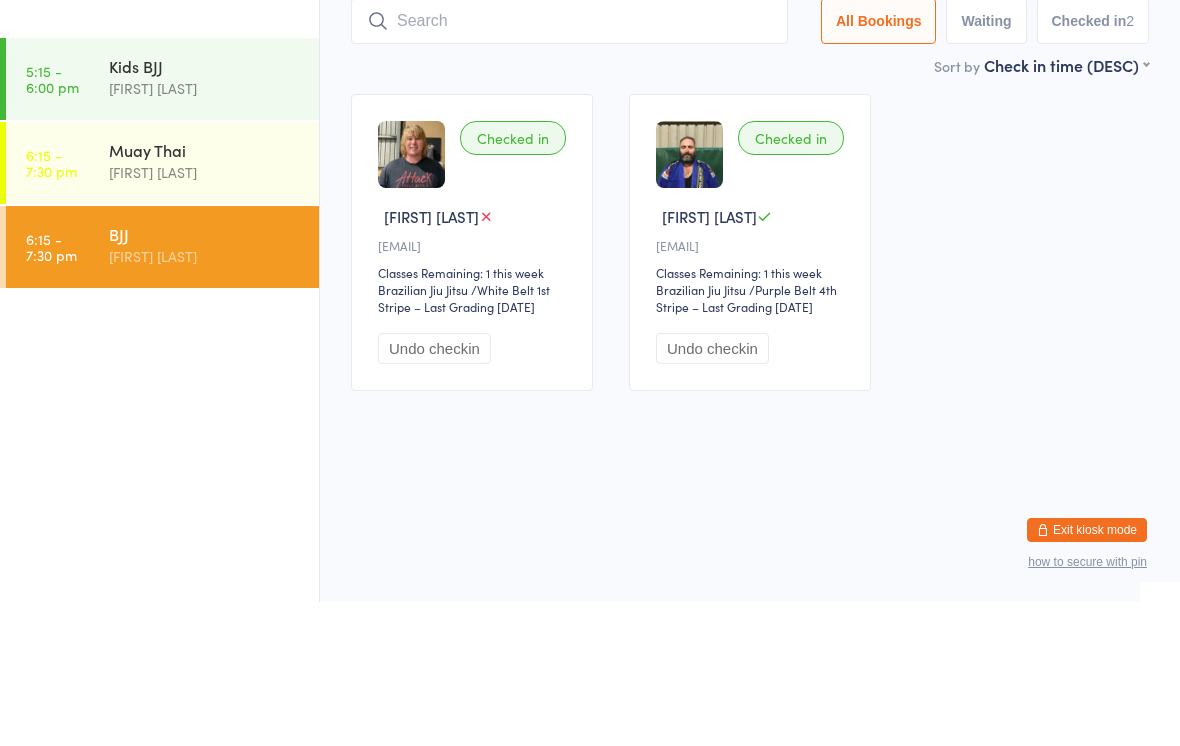 click on "BJJ" at bounding box center (205, 378) 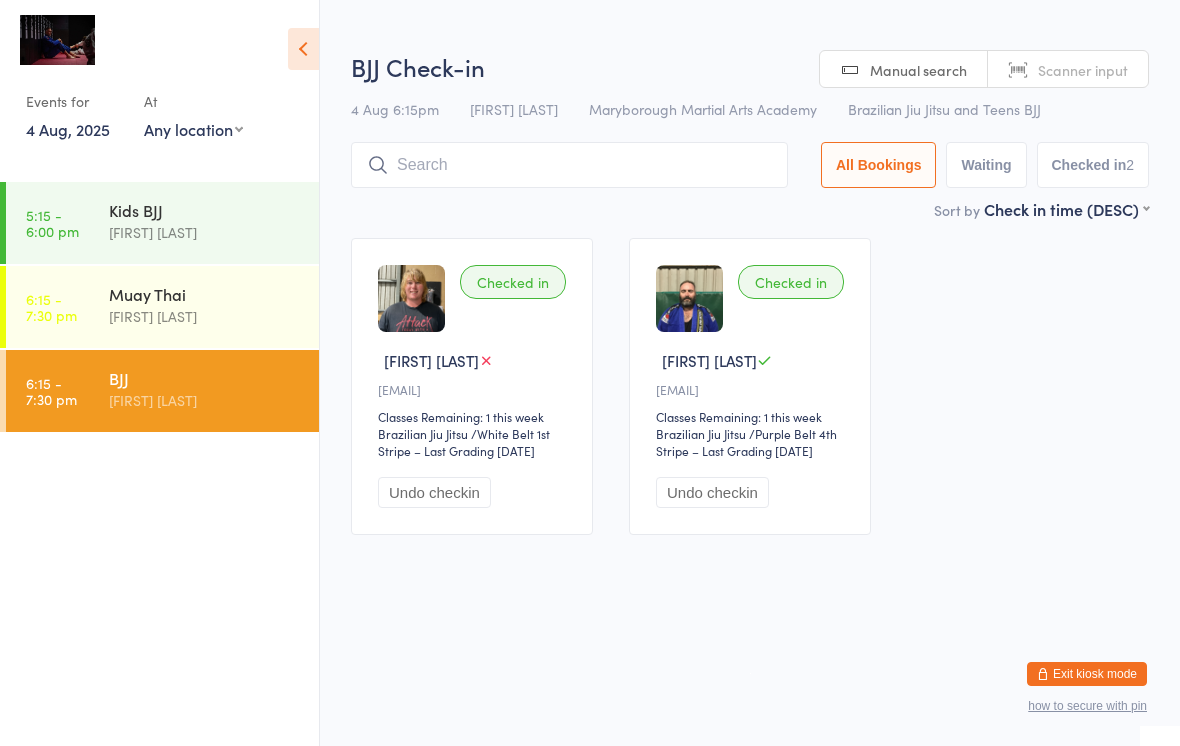 click at bounding box center (569, 165) 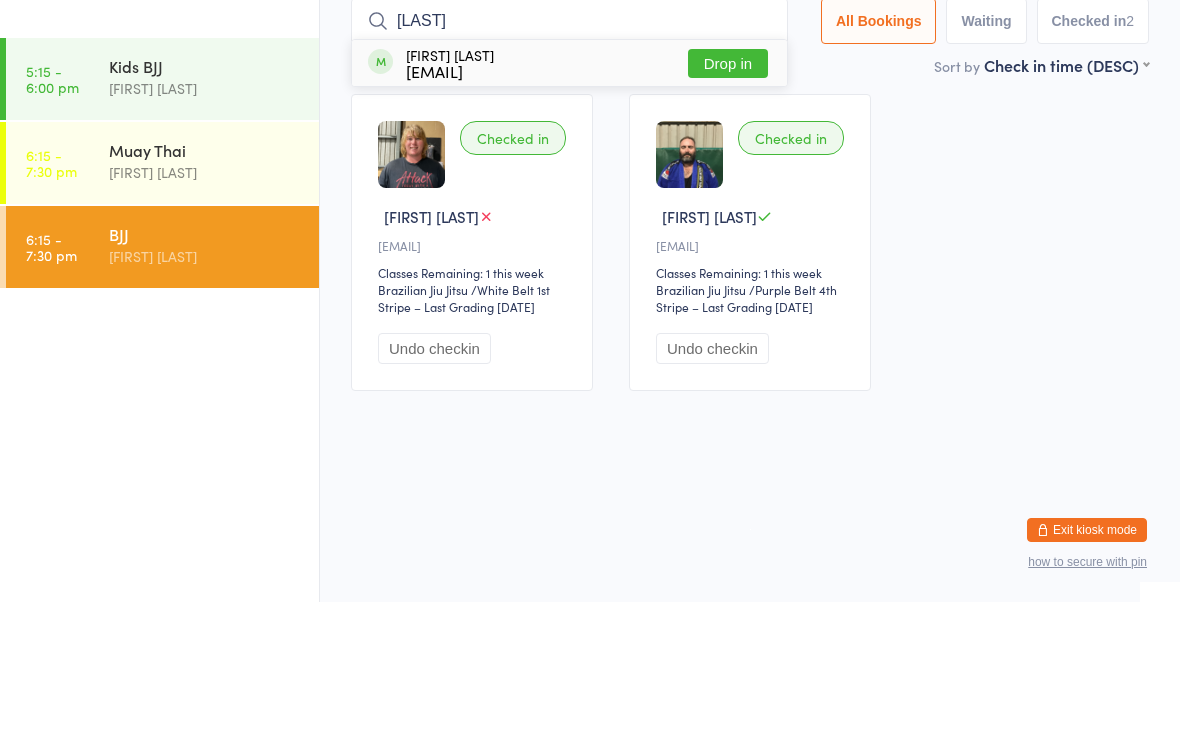 type on "[LAST]" 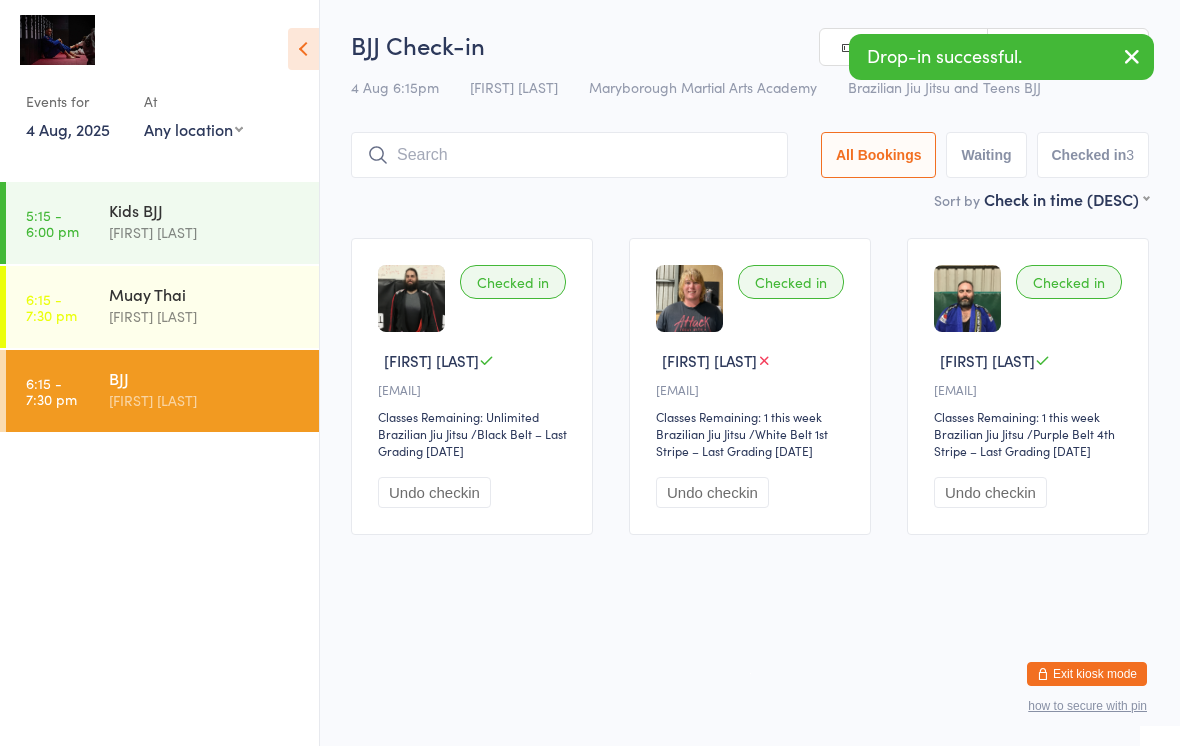 click on "[FIRST] [LAST]" at bounding box center [205, 316] 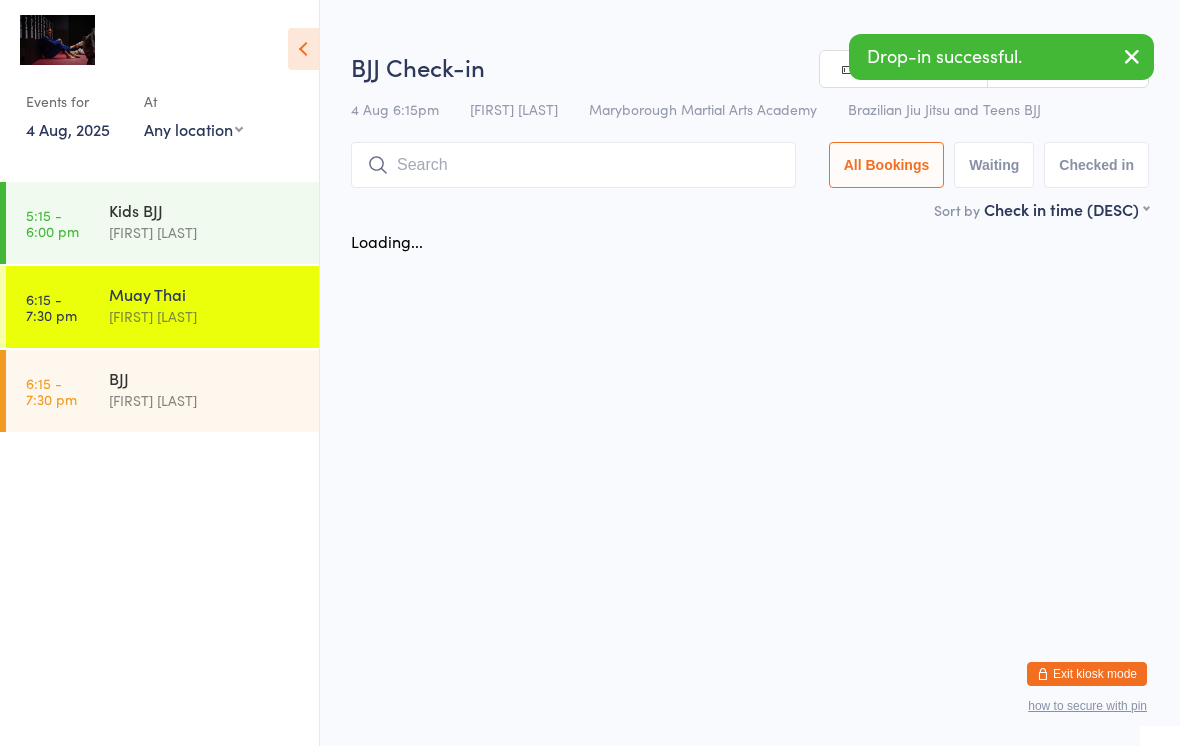 click at bounding box center (573, 165) 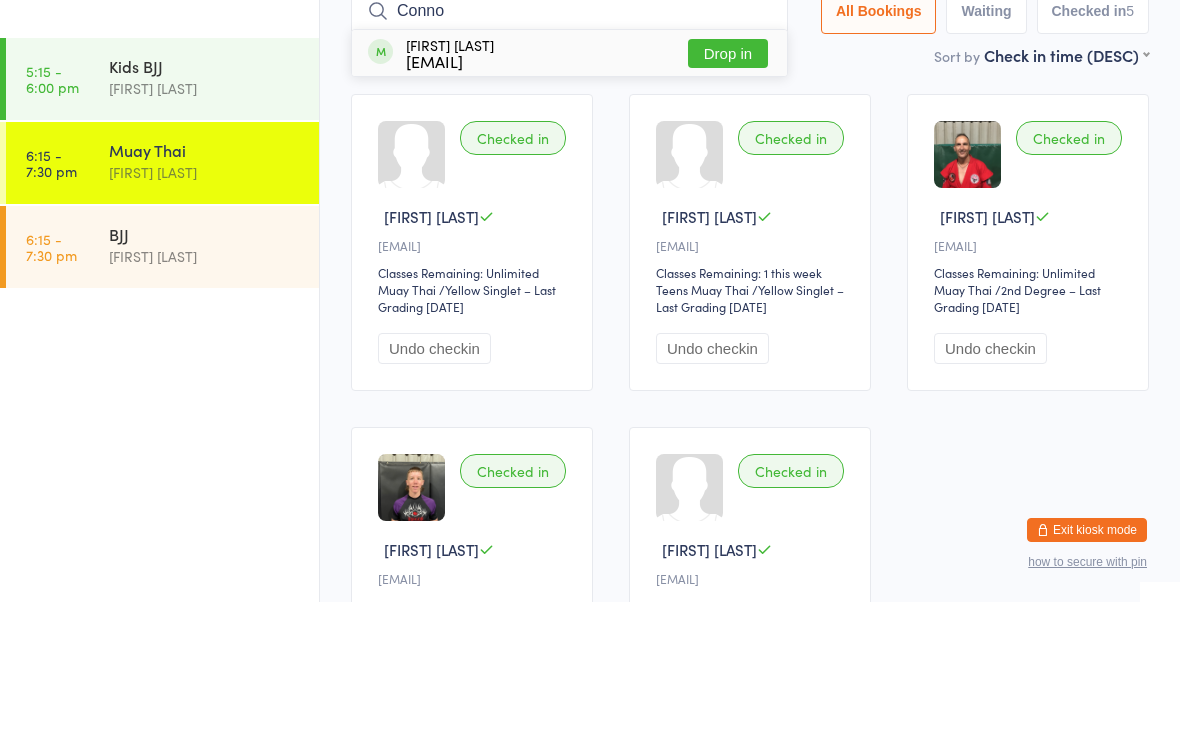 type on "Conno" 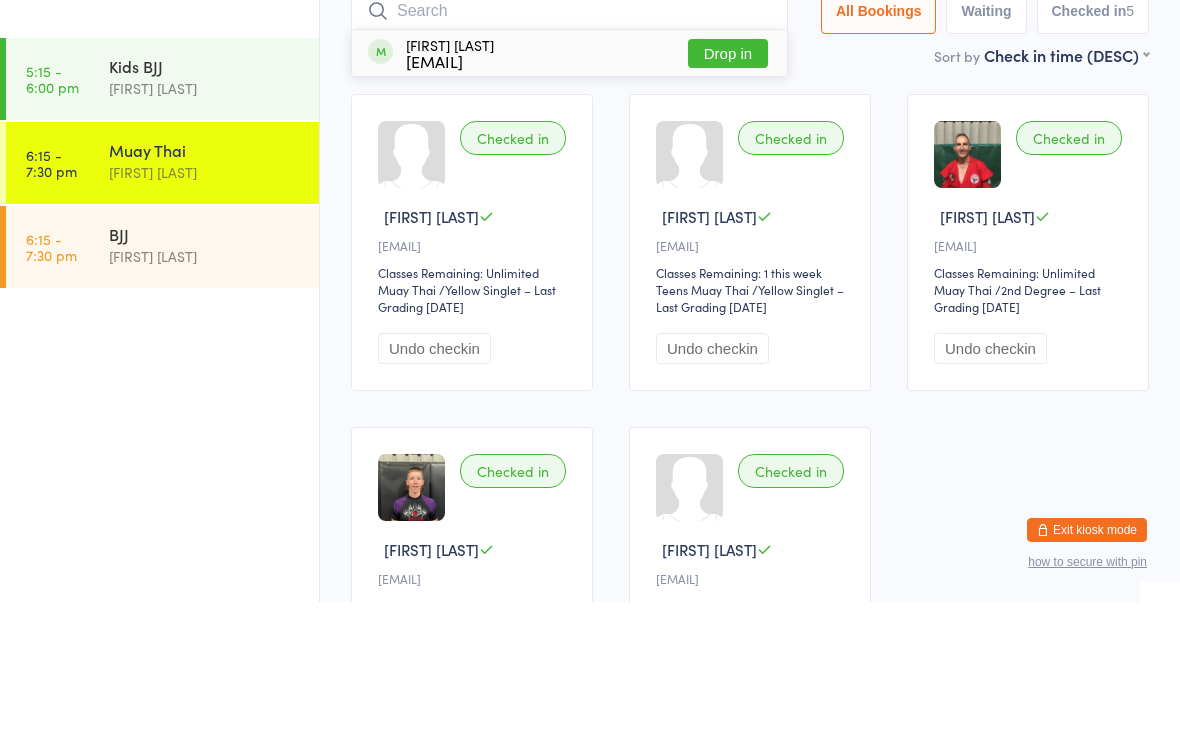 scroll, scrollTop: 144, scrollLeft: 0, axis: vertical 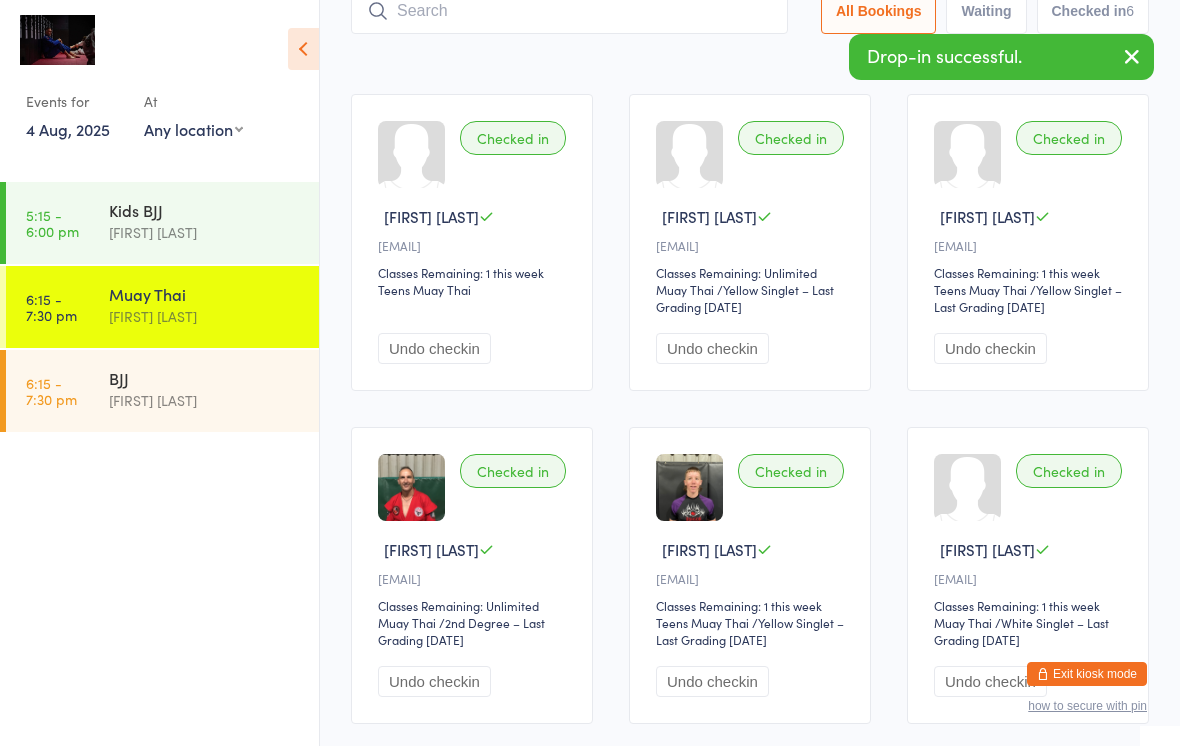 click at bounding box center [569, 11] 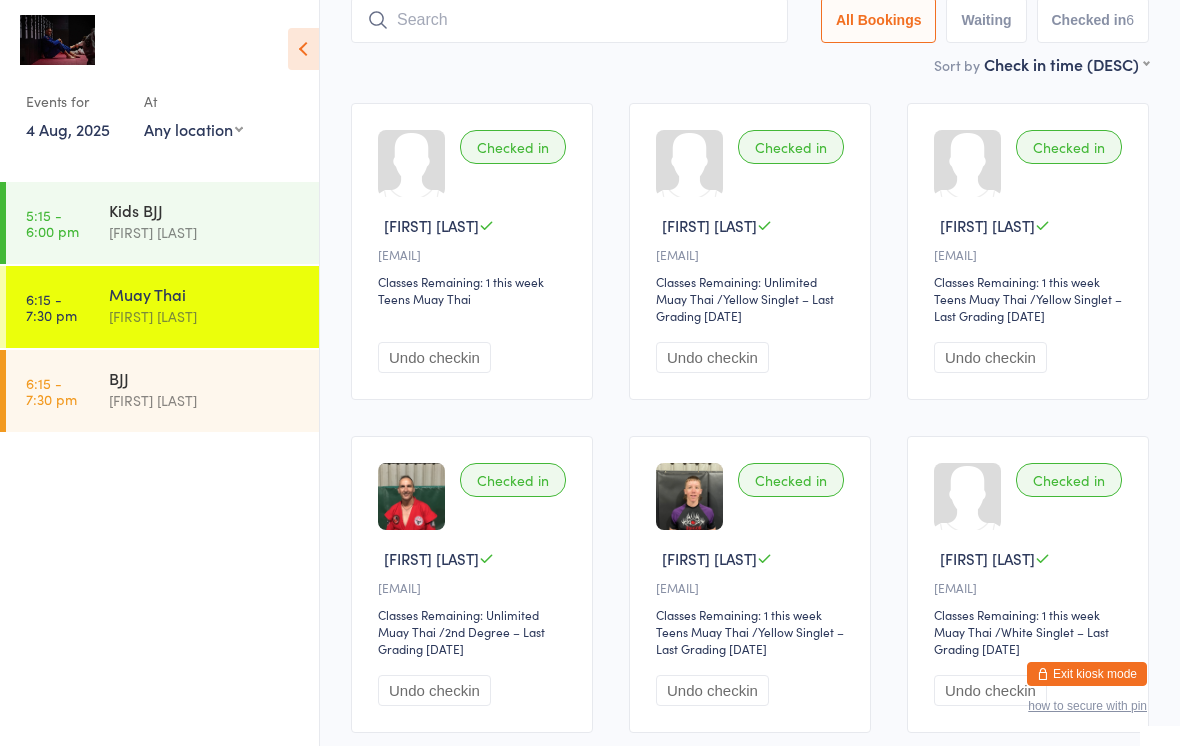 scroll, scrollTop: 134, scrollLeft: 0, axis: vertical 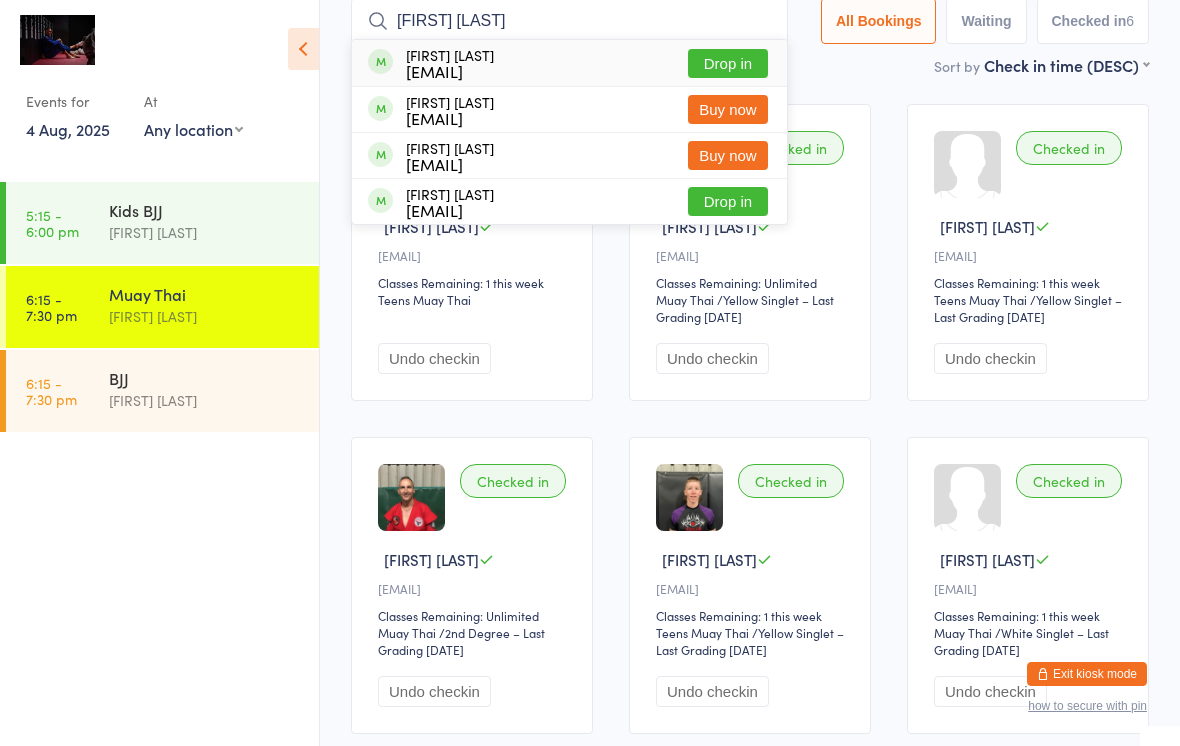 type on "[FIRST] [LAST]" 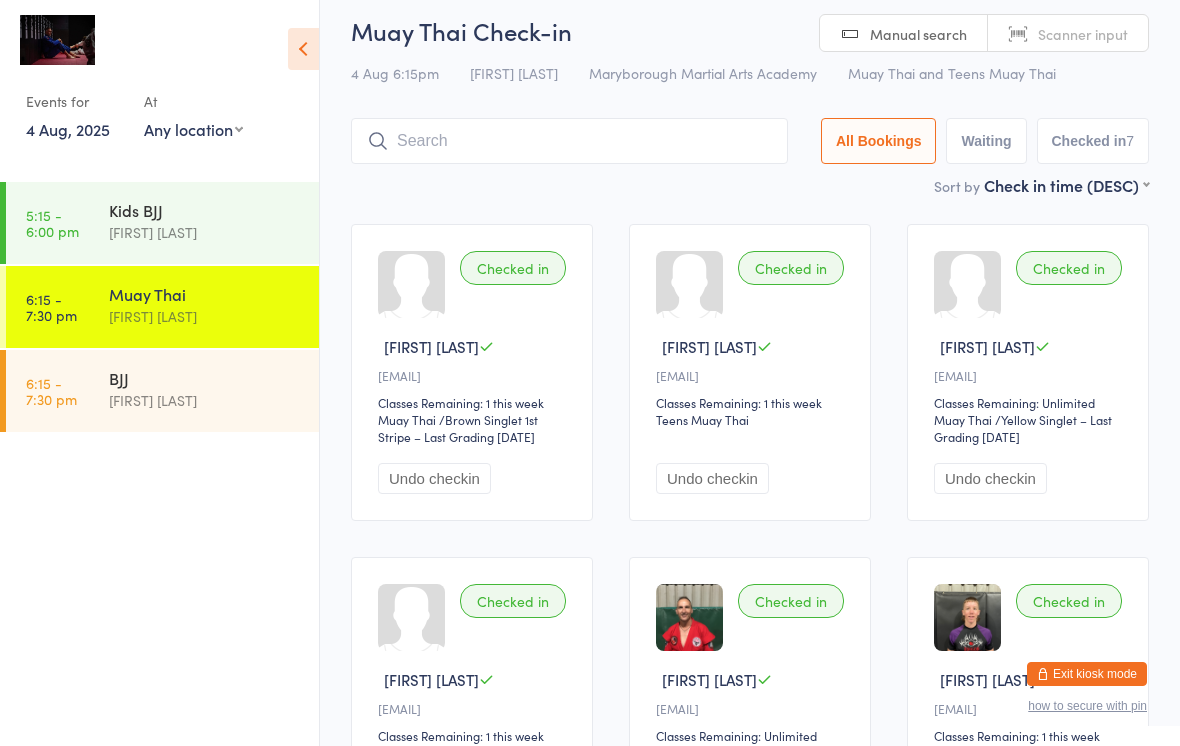scroll, scrollTop: 0, scrollLeft: 0, axis: both 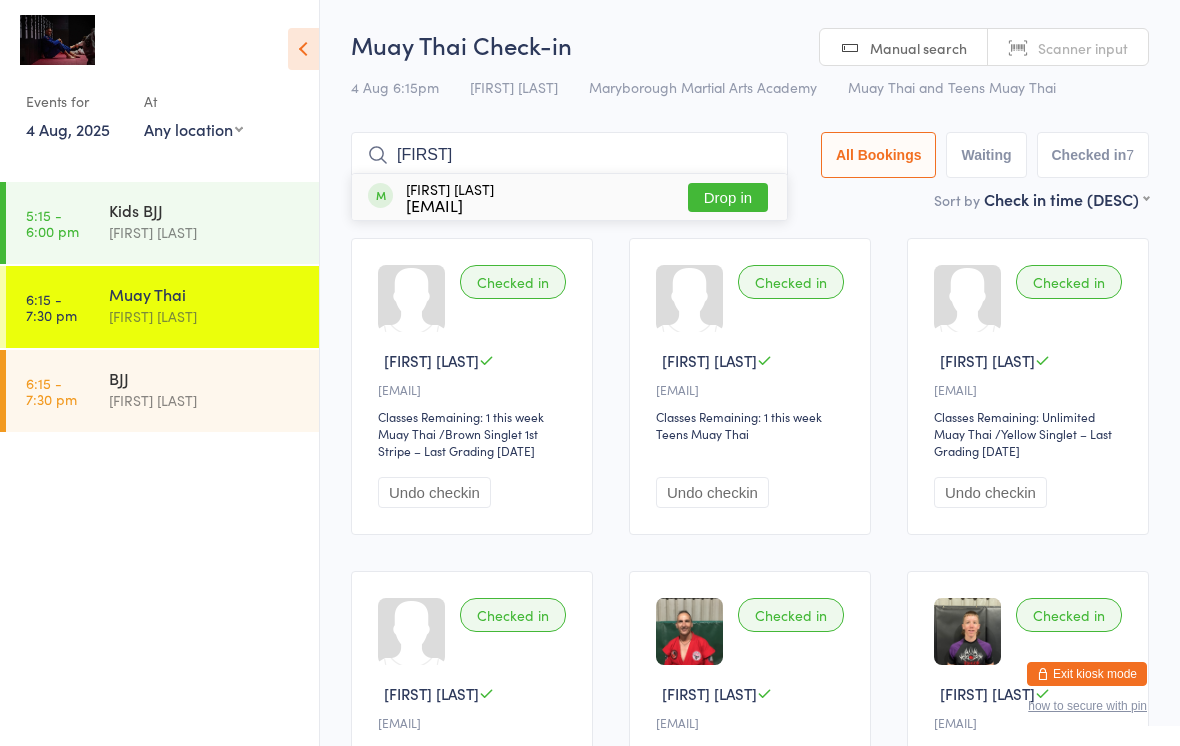 type on "[FIRST]" 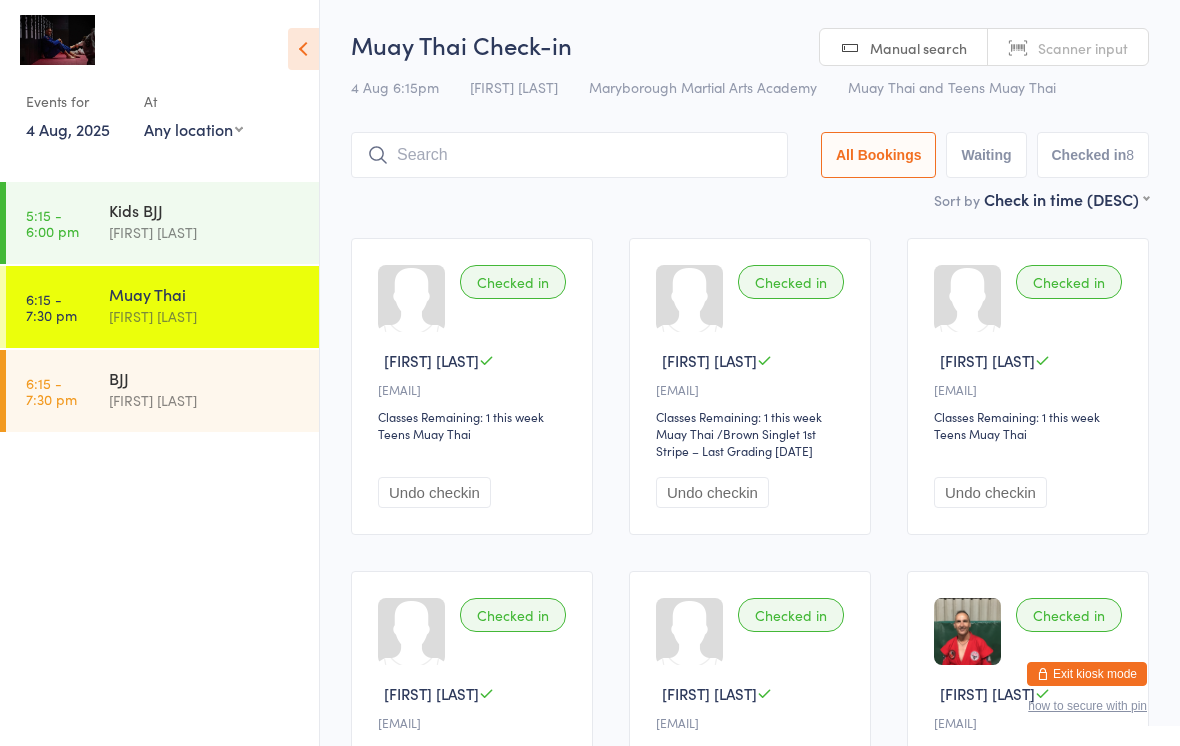 click on "[FIRST] [LAST]" at bounding box center [205, 400] 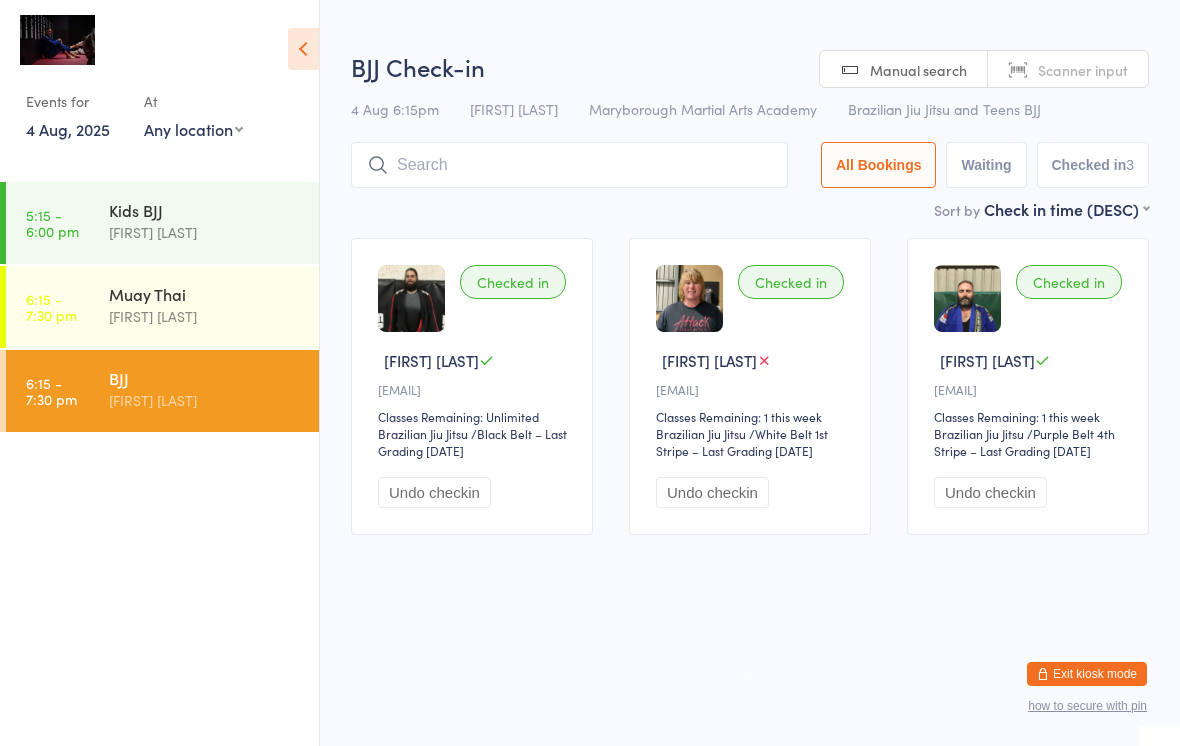 click at bounding box center [569, 165] 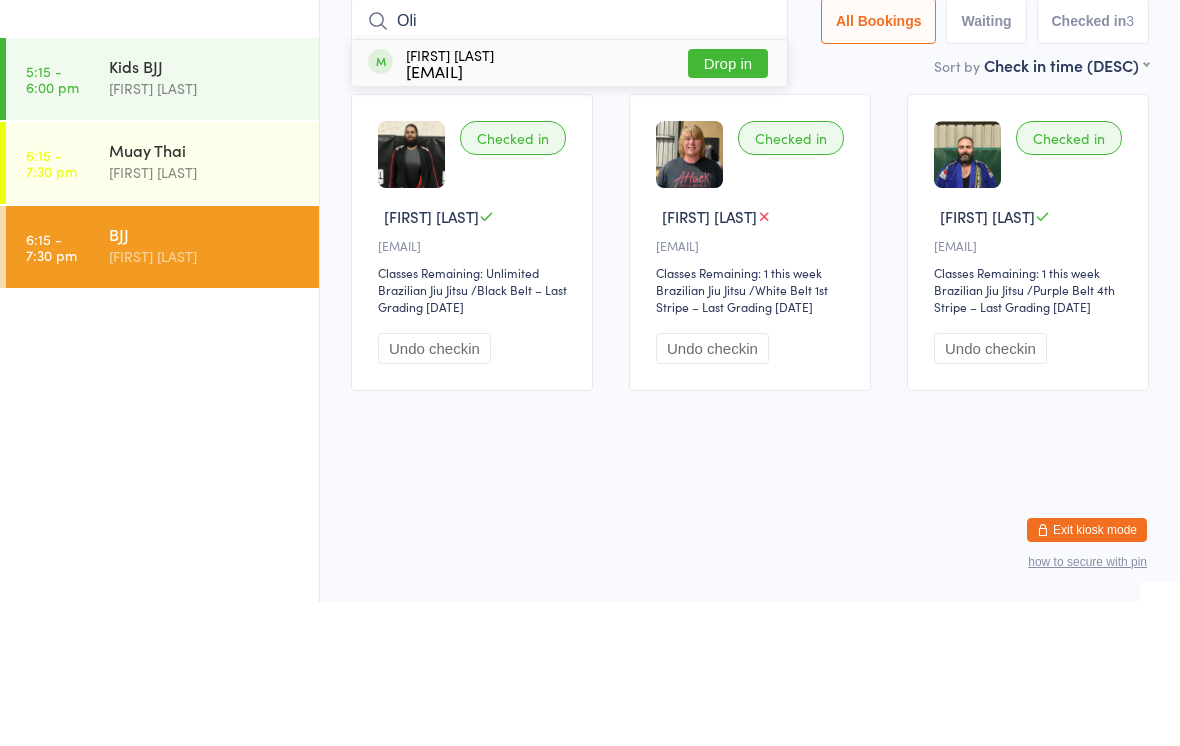 type on "Oli" 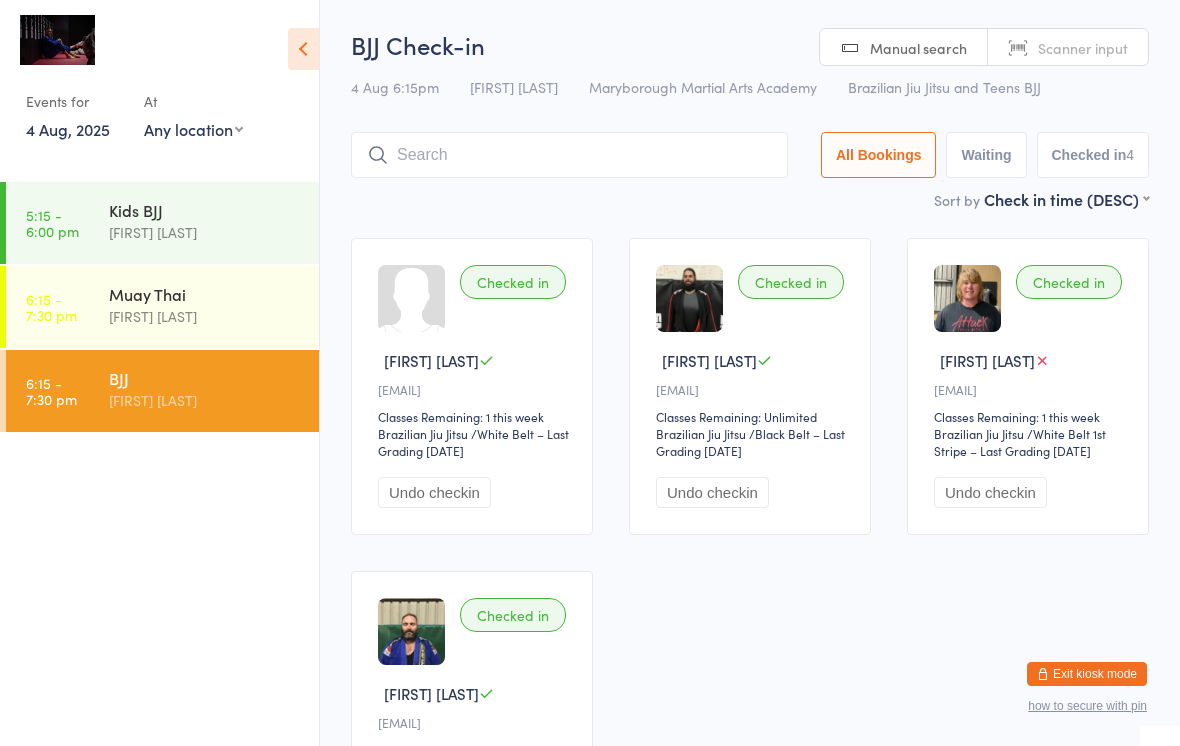 click at bounding box center [569, 155] 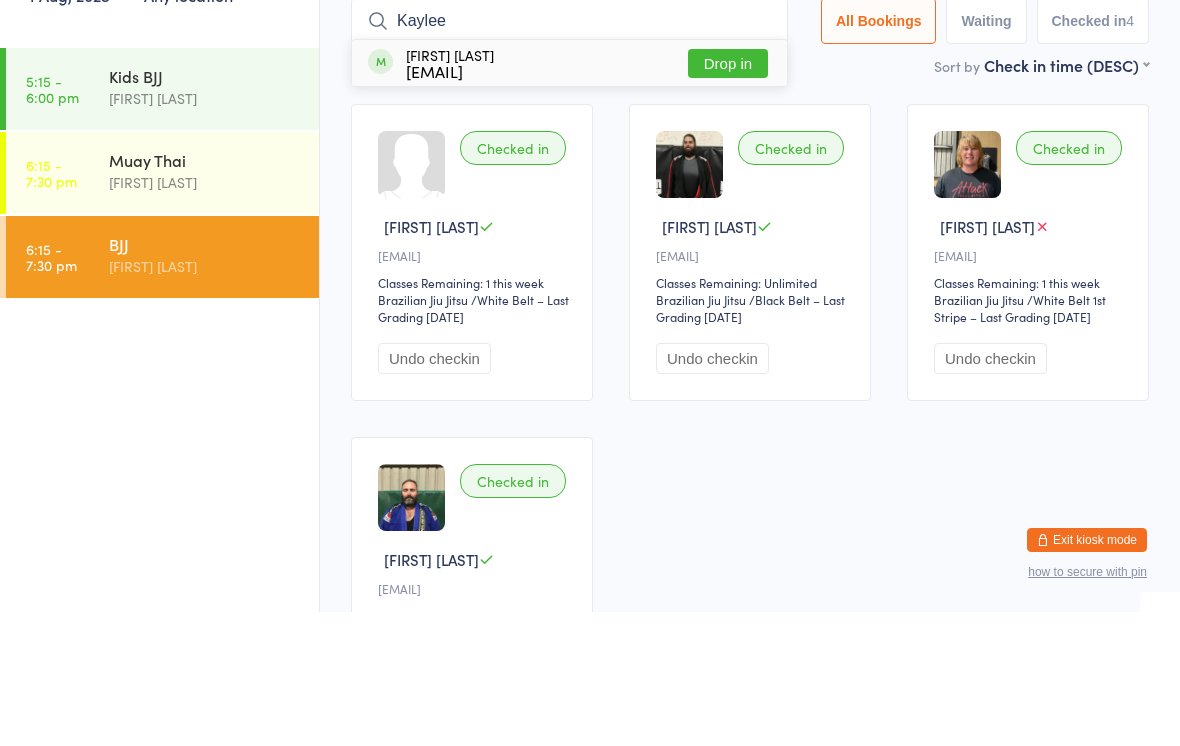 type on "Kaylee" 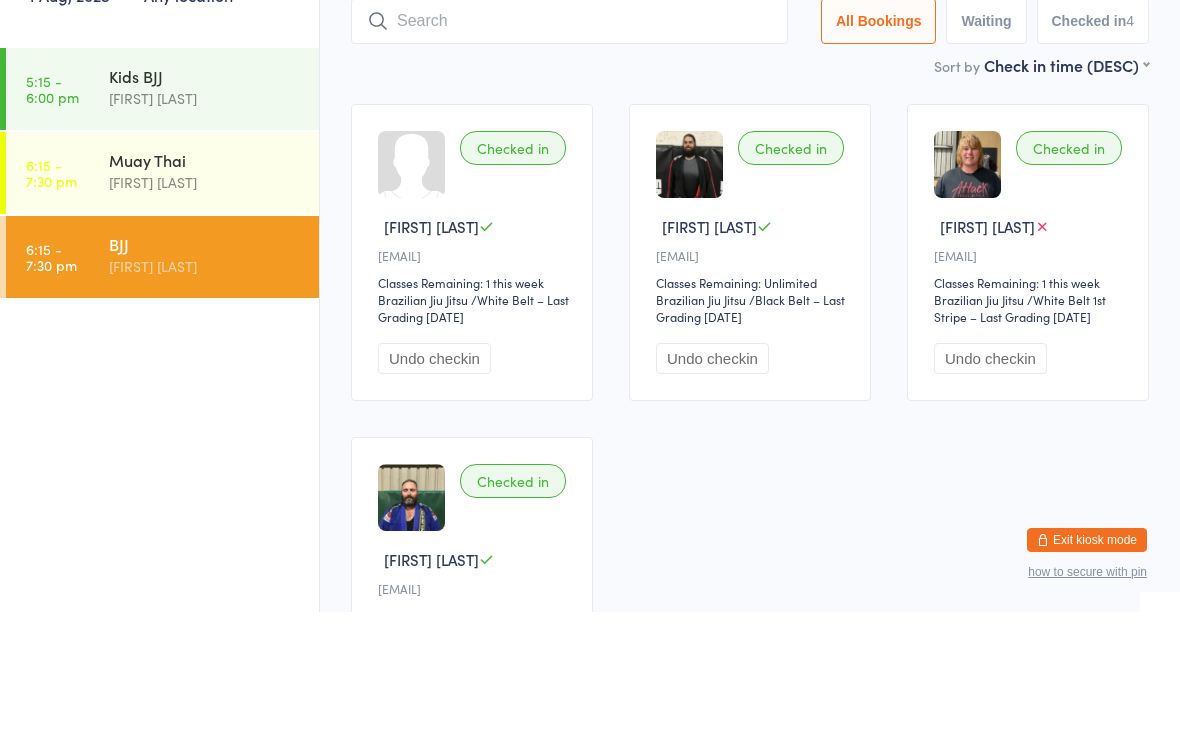 scroll, scrollTop: 134, scrollLeft: 0, axis: vertical 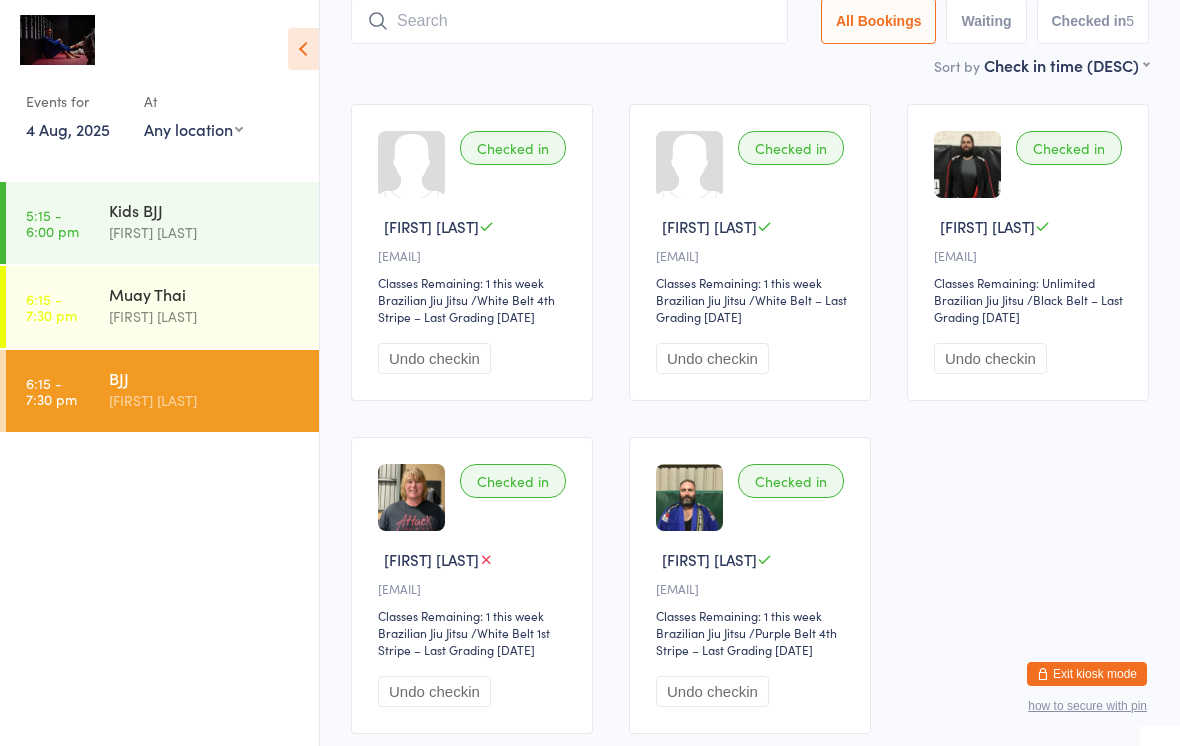 click on "Muay Thai [FIRST] [LAST]" at bounding box center [214, 305] 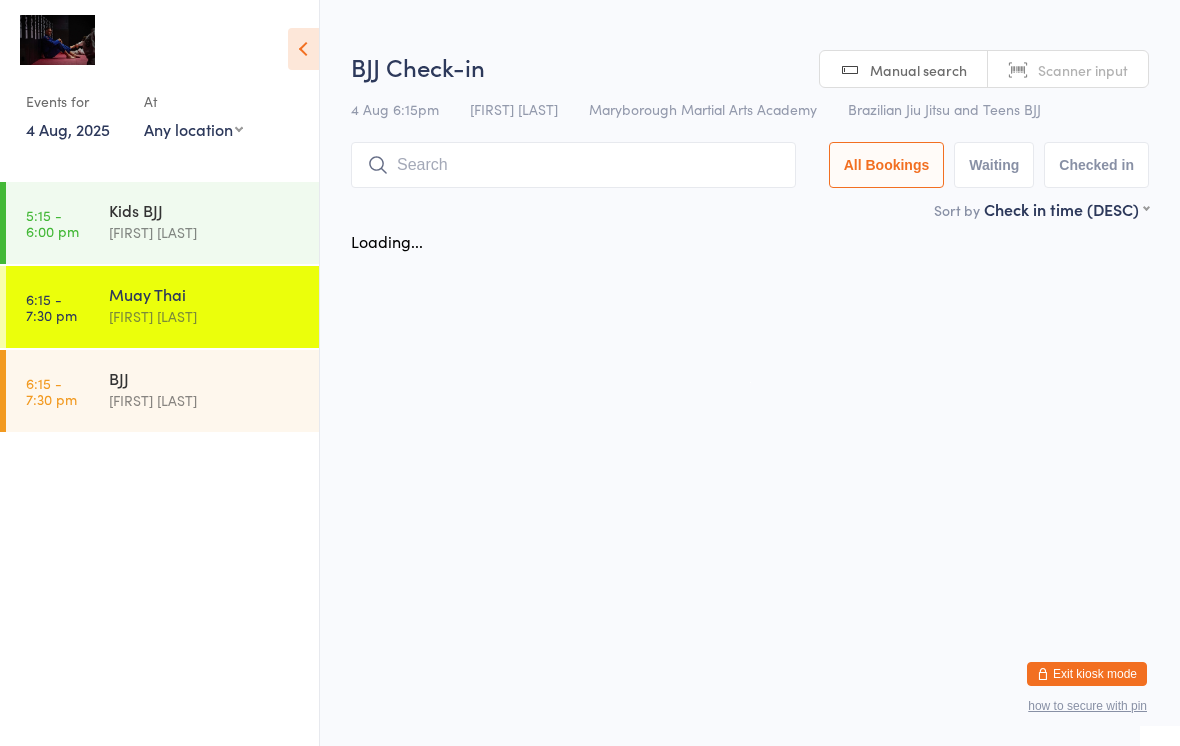 scroll, scrollTop: 0, scrollLeft: 0, axis: both 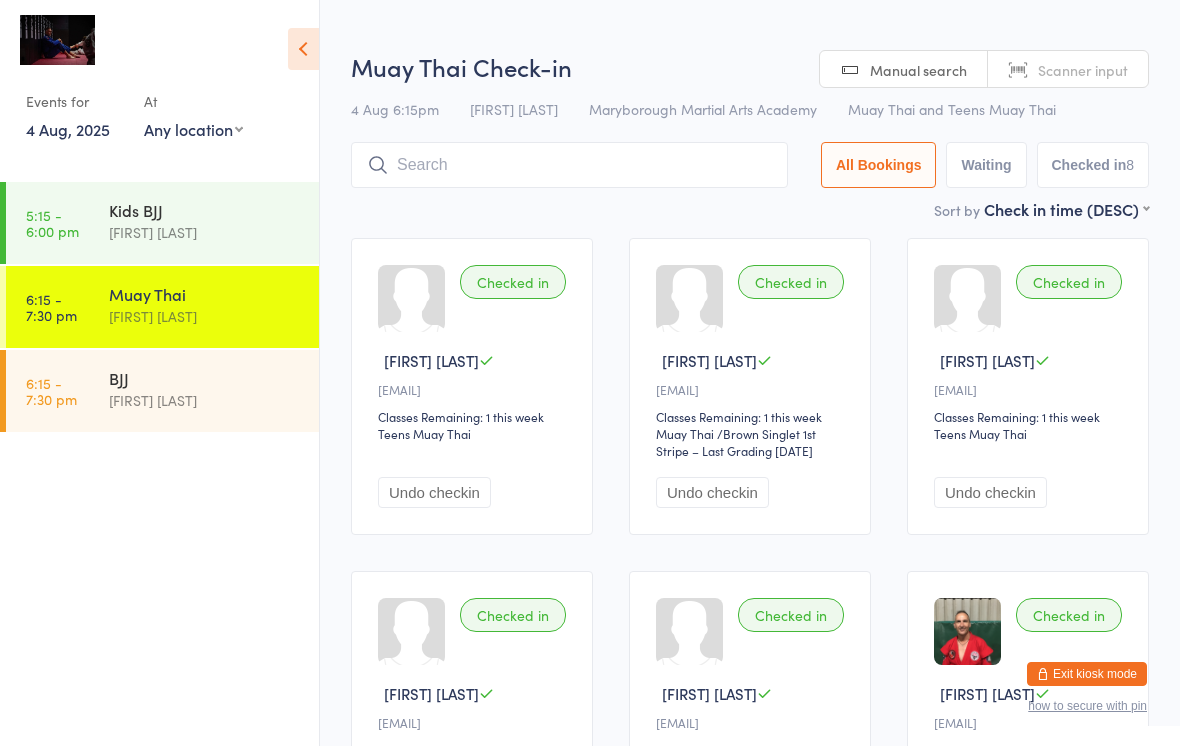 click at bounding box center [569, 165] 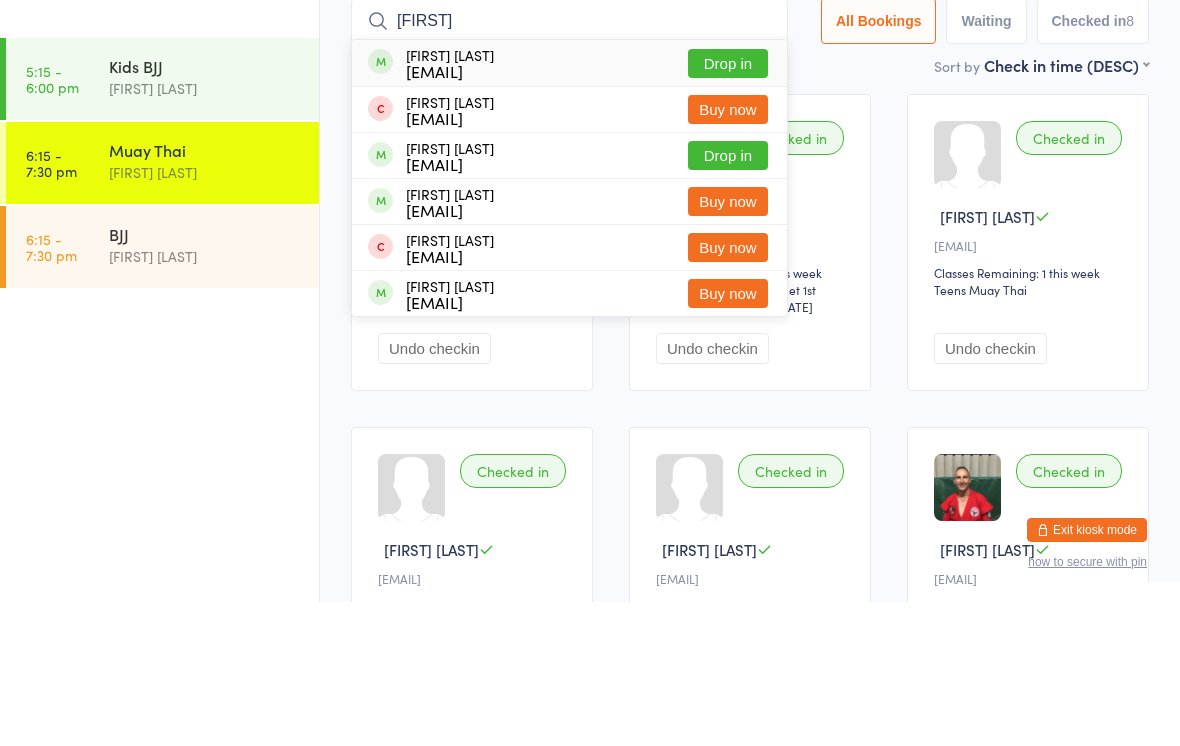type on "[FIRST]" 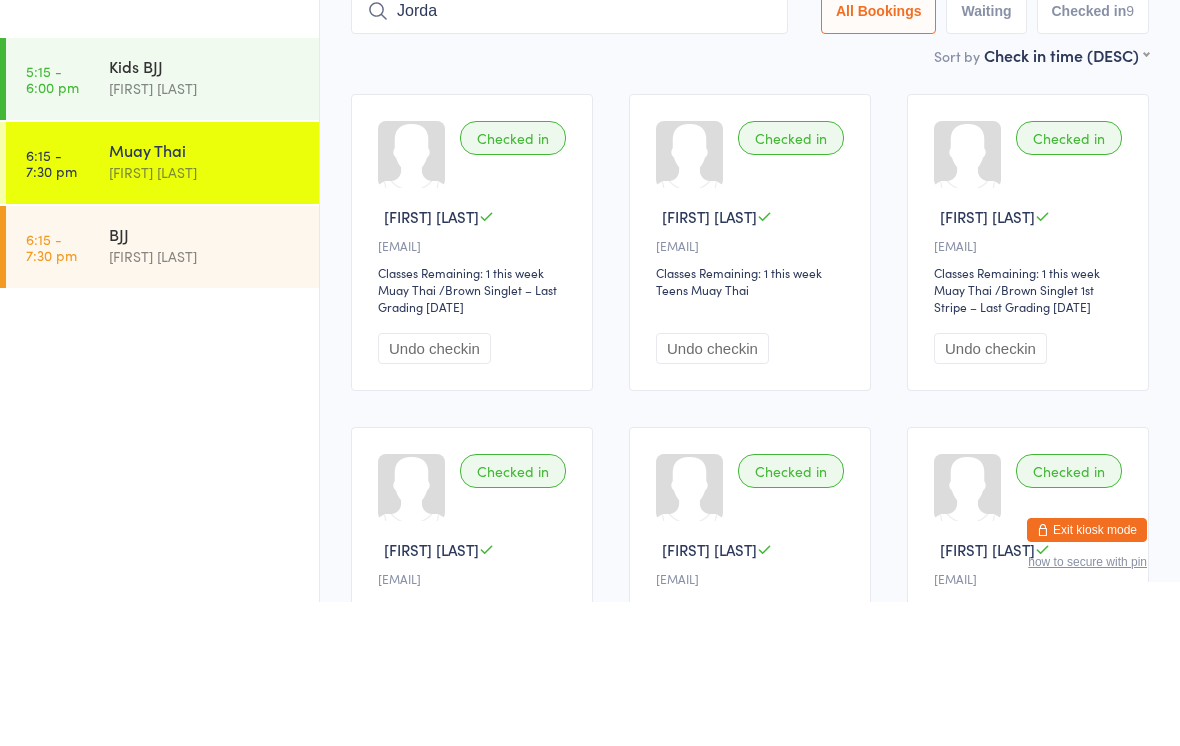 type on "[FIRST]" 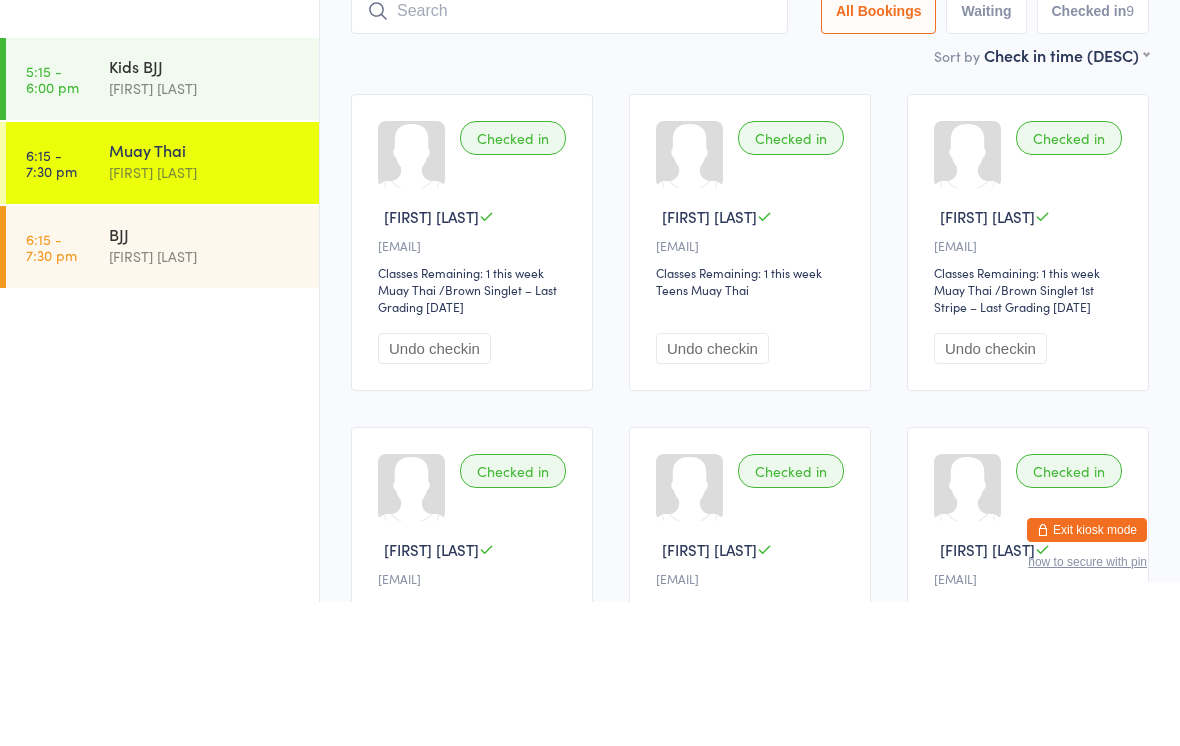 scroll, scrollTop: 144, scrollLeft: 0, axis: vertical 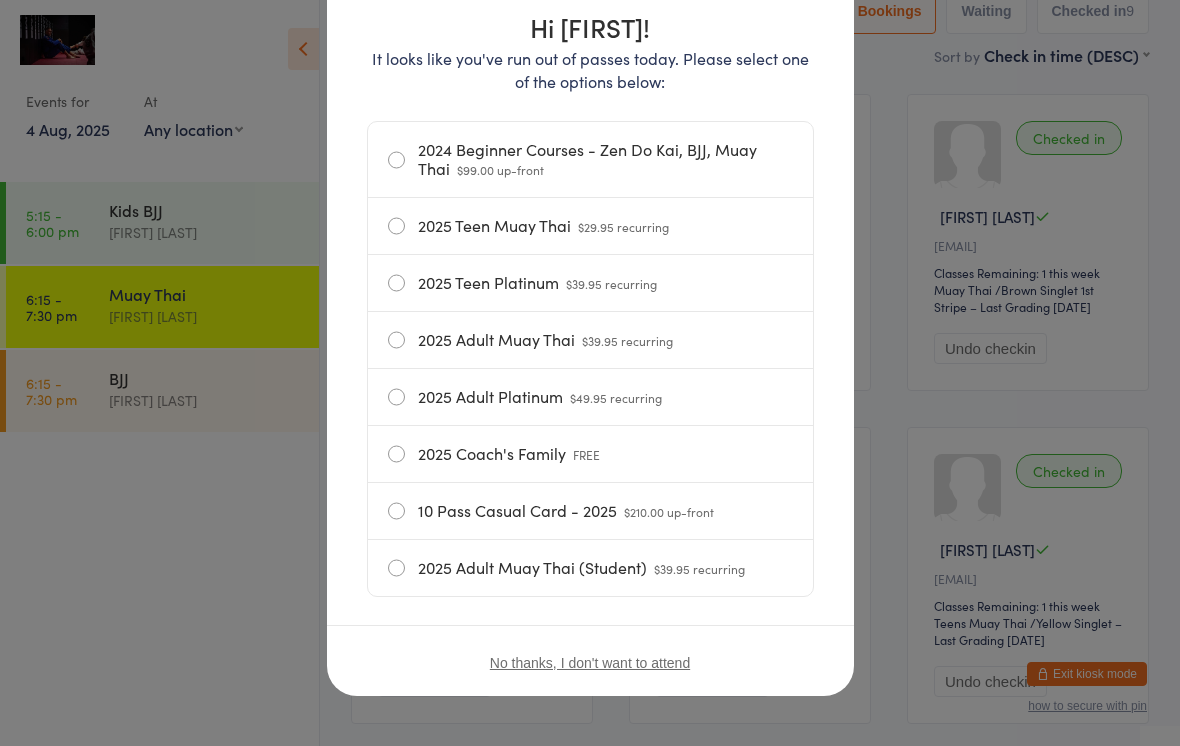 click on "No thanks, I don't want to attend" at bounding box center [590, 663] 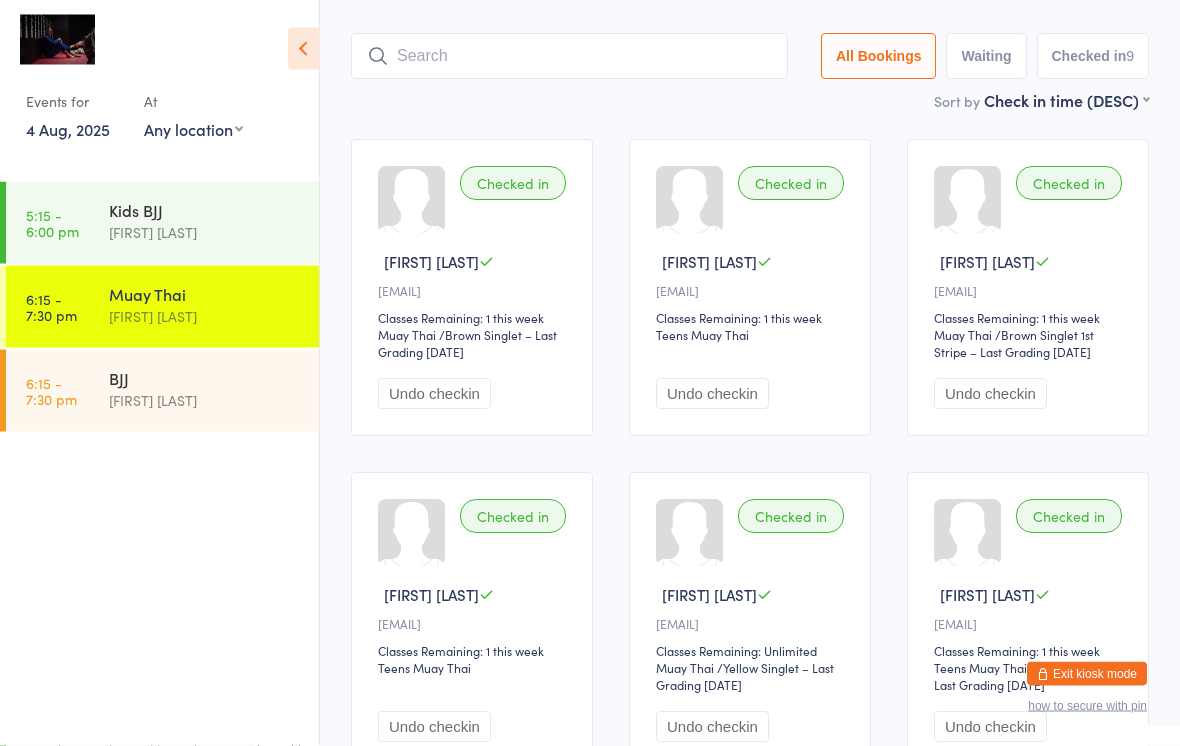 scroll, scrollTop: 99, scrollLeft: 0, axis: vertical 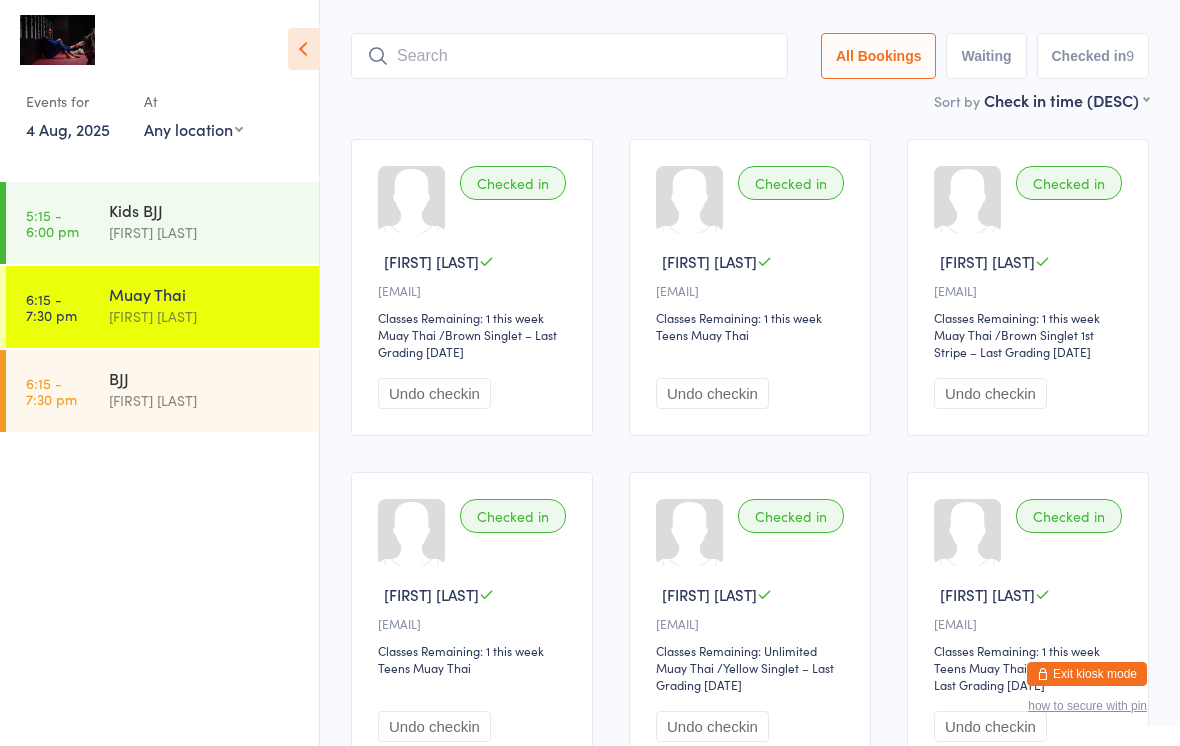 click at bounding box center (569, 56) 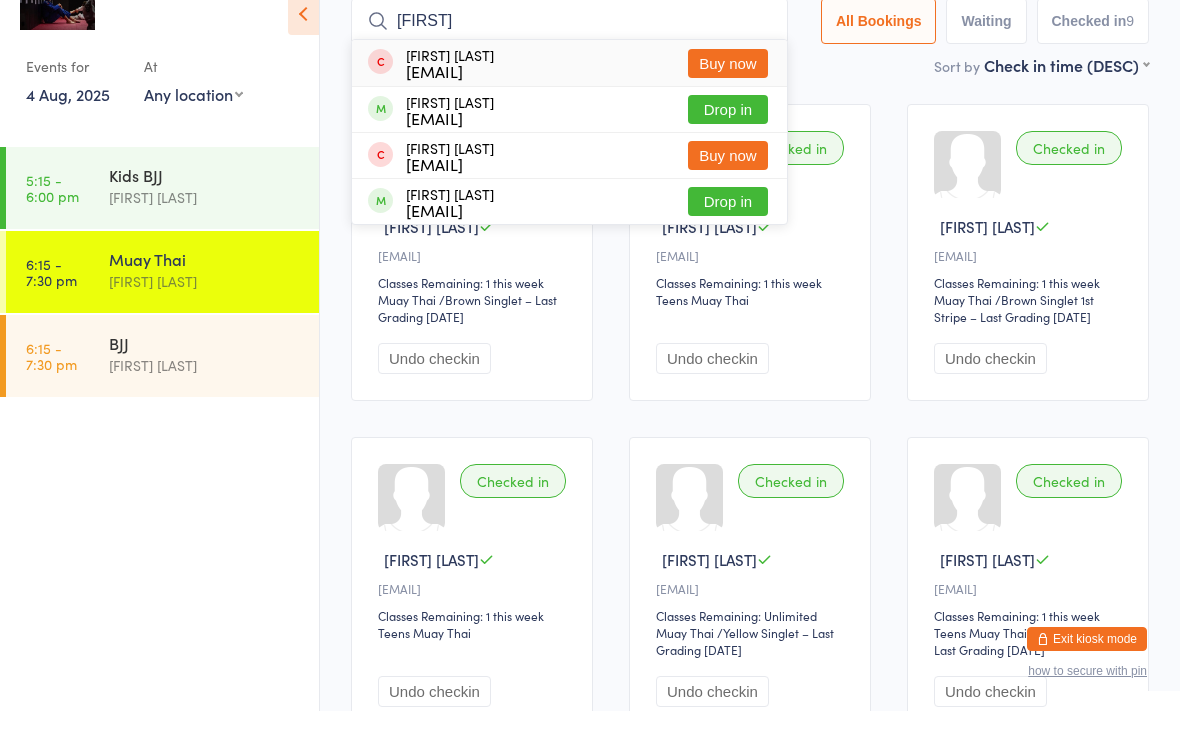 type on "[FIRST]" 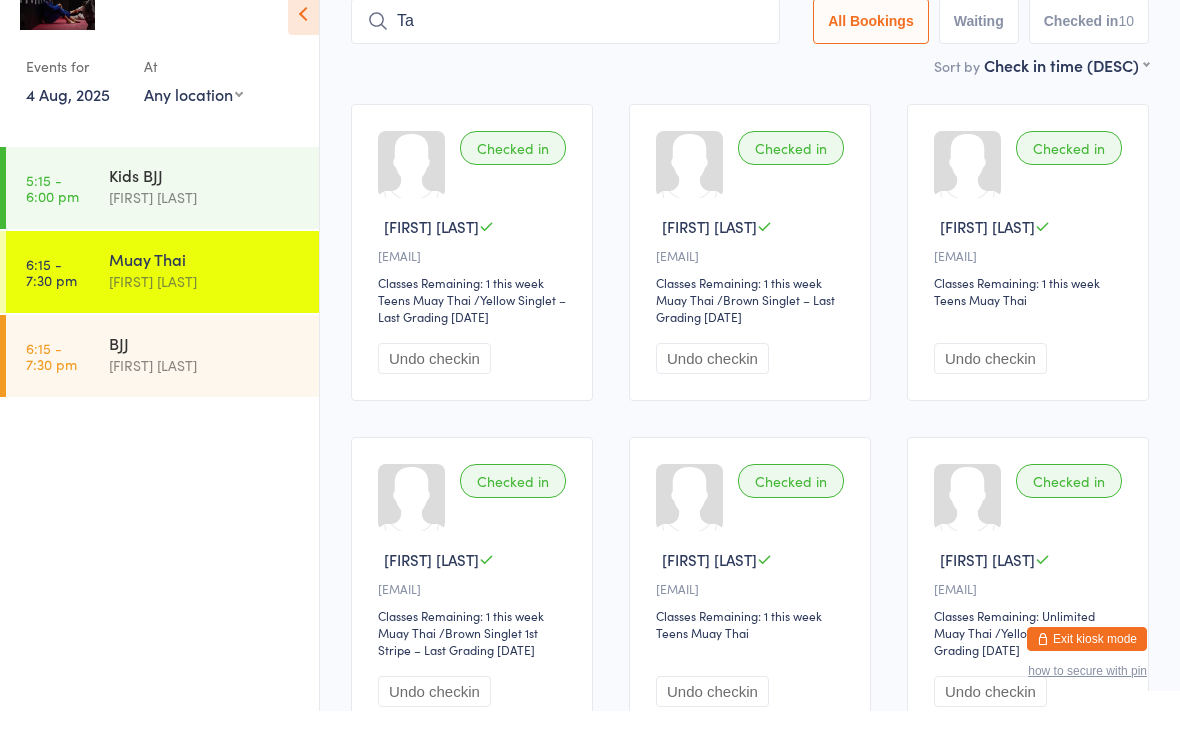 type on "T" 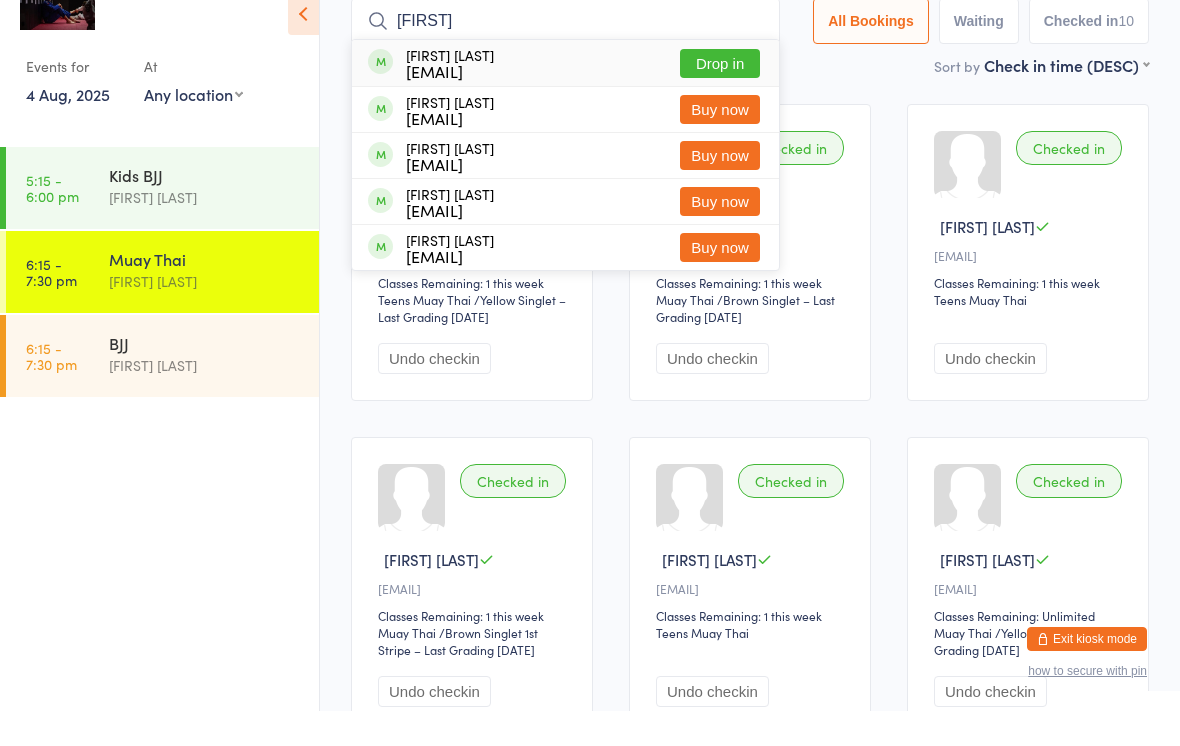 type on "[FIRST]" 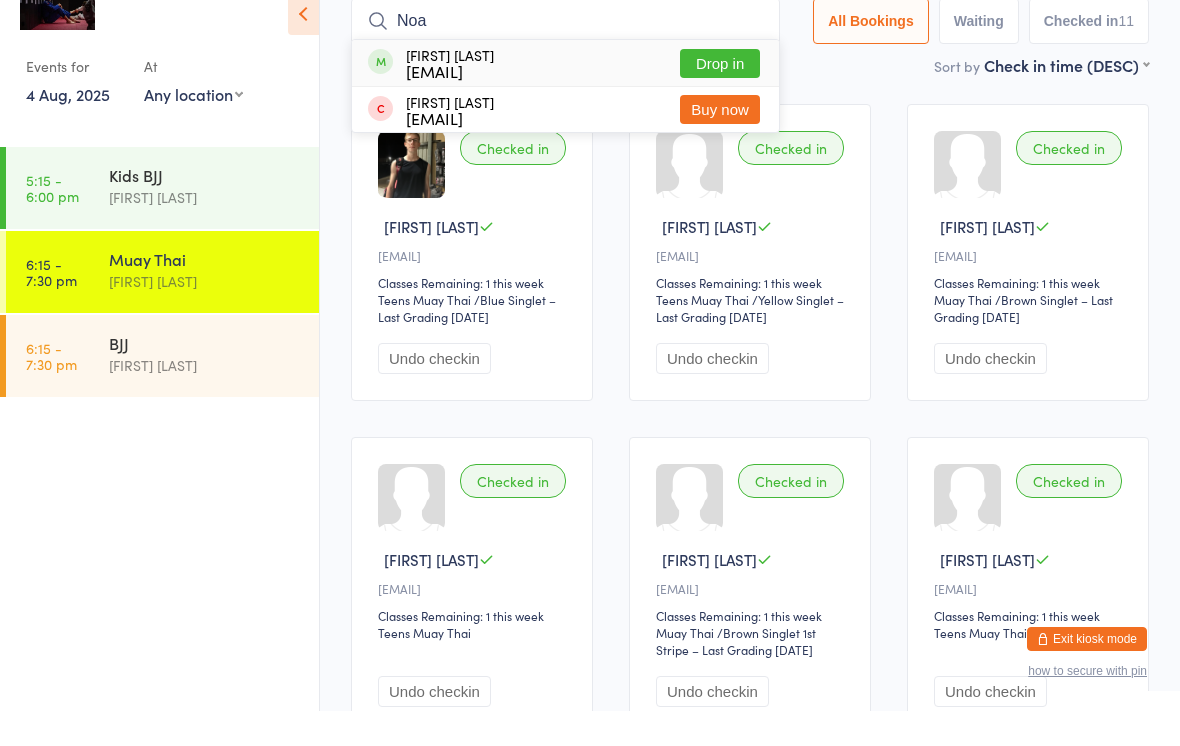 type on "Noa" 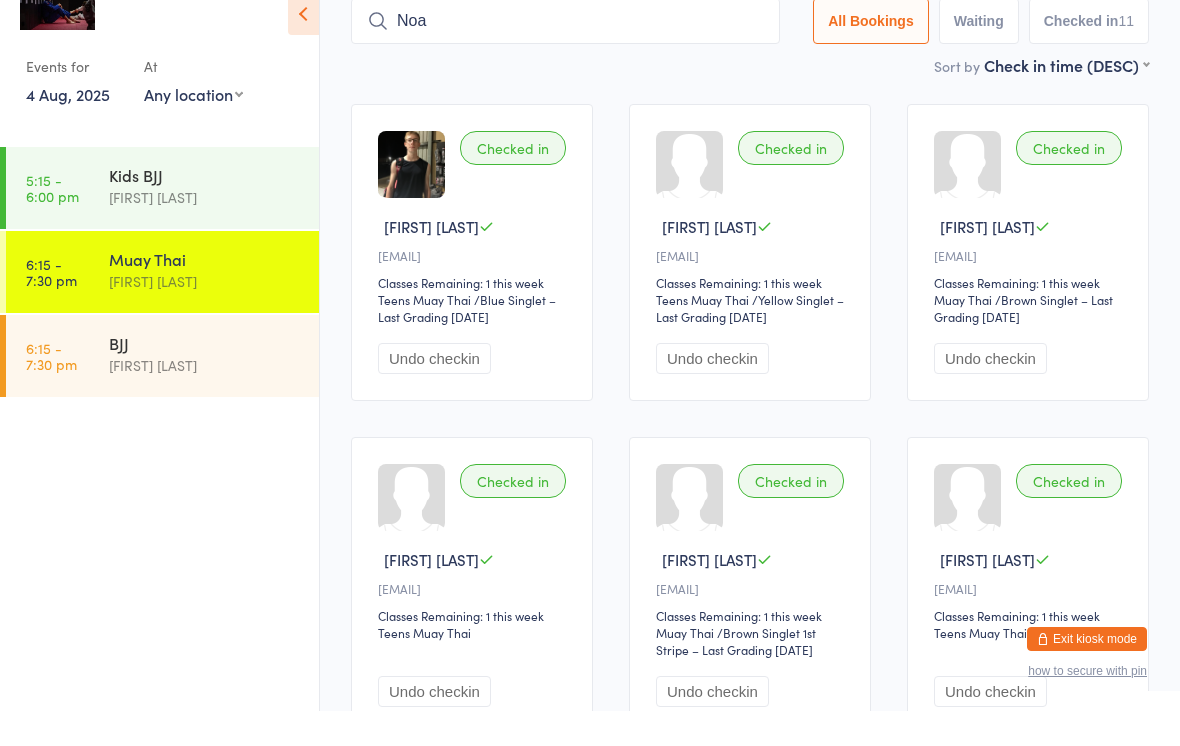 type 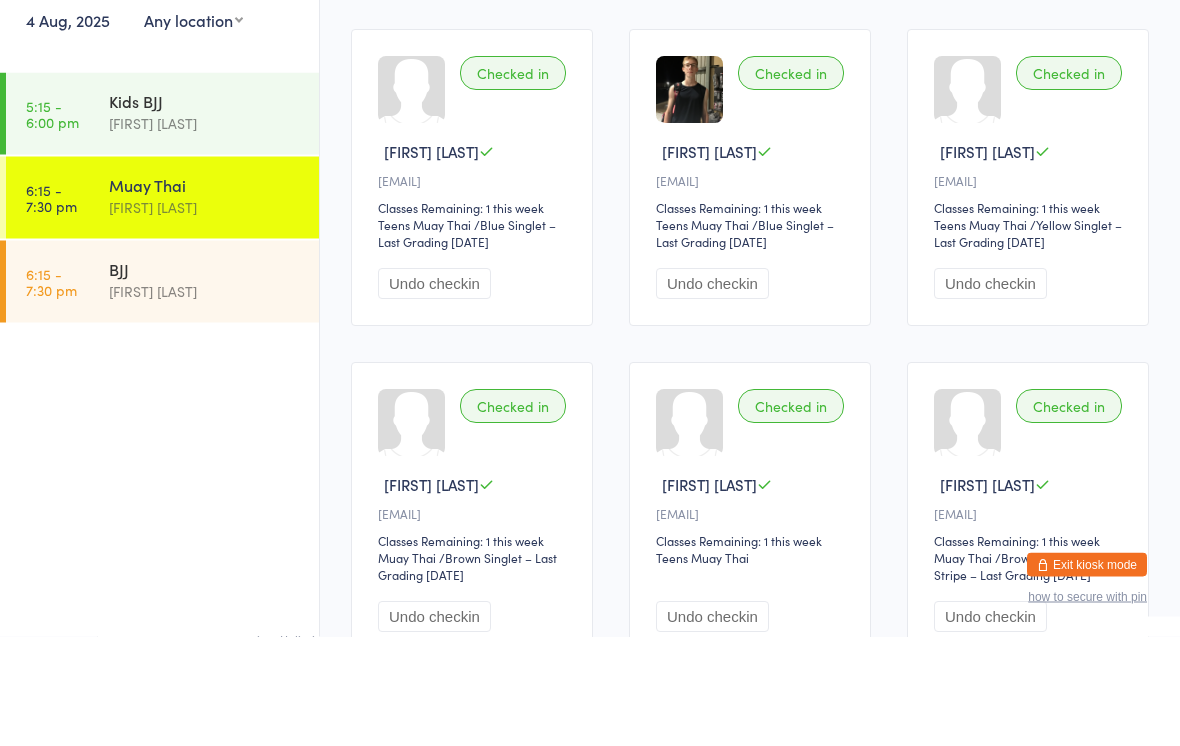 click on "BJJ" at bounding box center [205, 378] 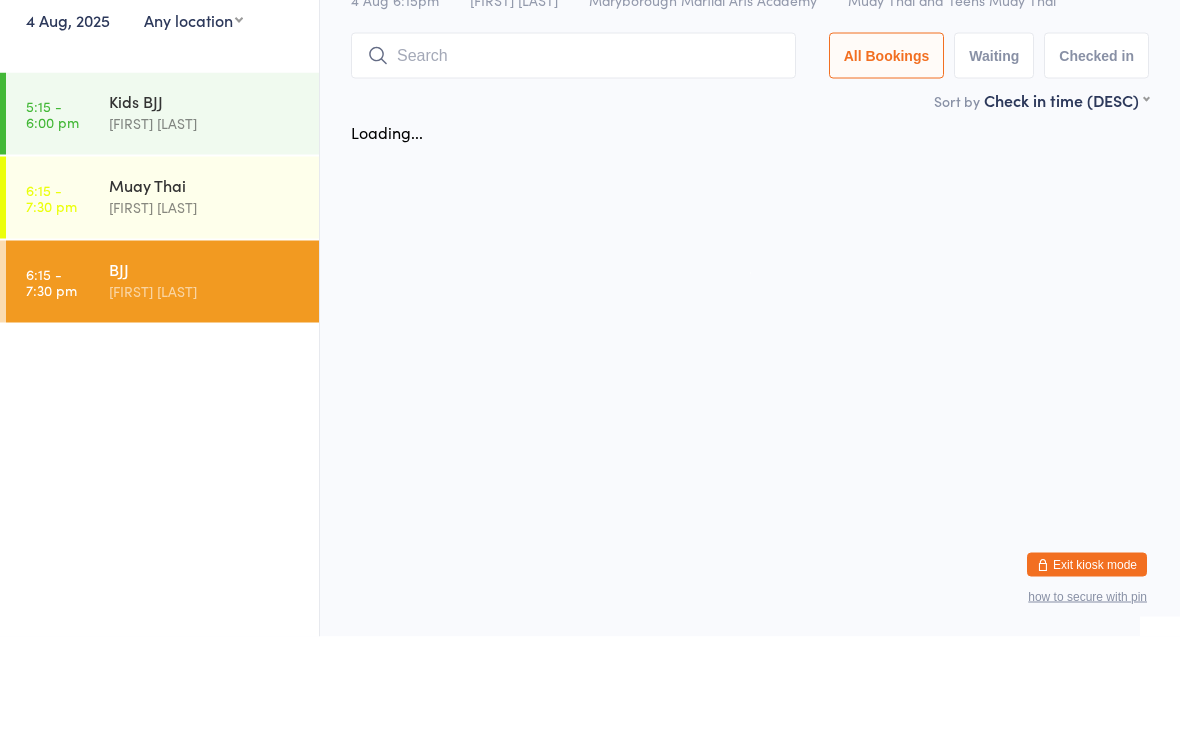 scroll, scrollTop: 0, scrollLeft: 0, axis: both 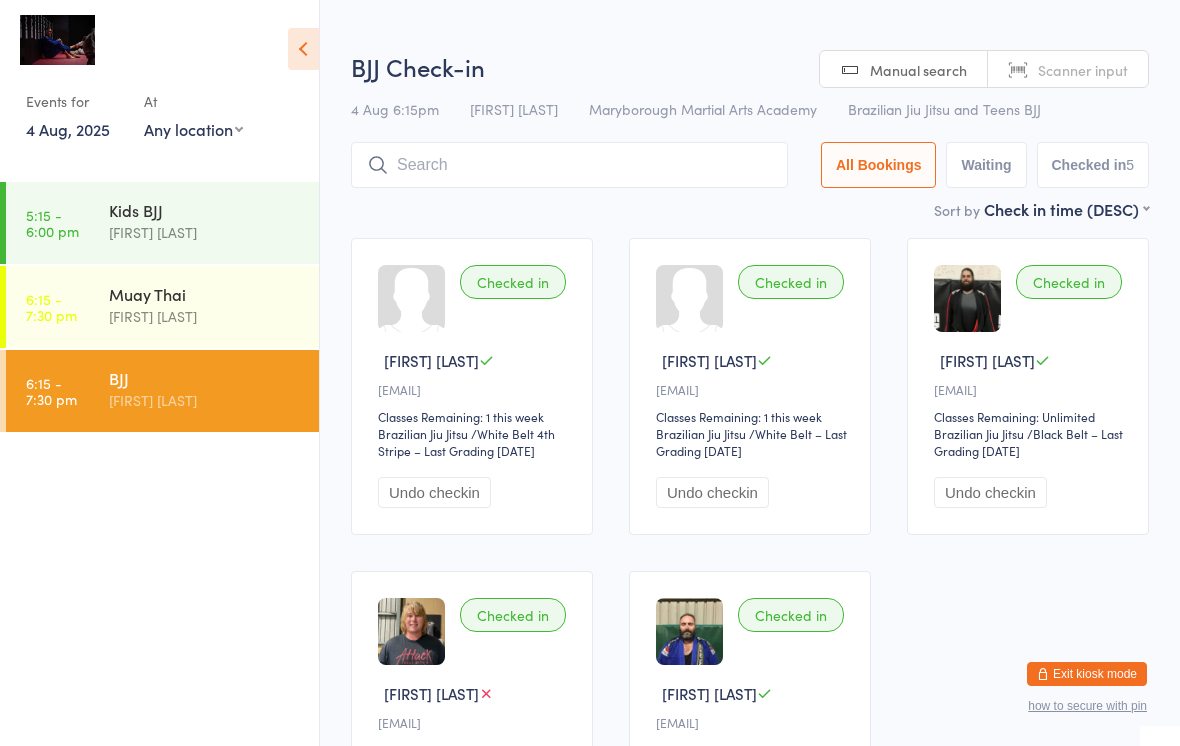 click at bounding box center (569, 165) 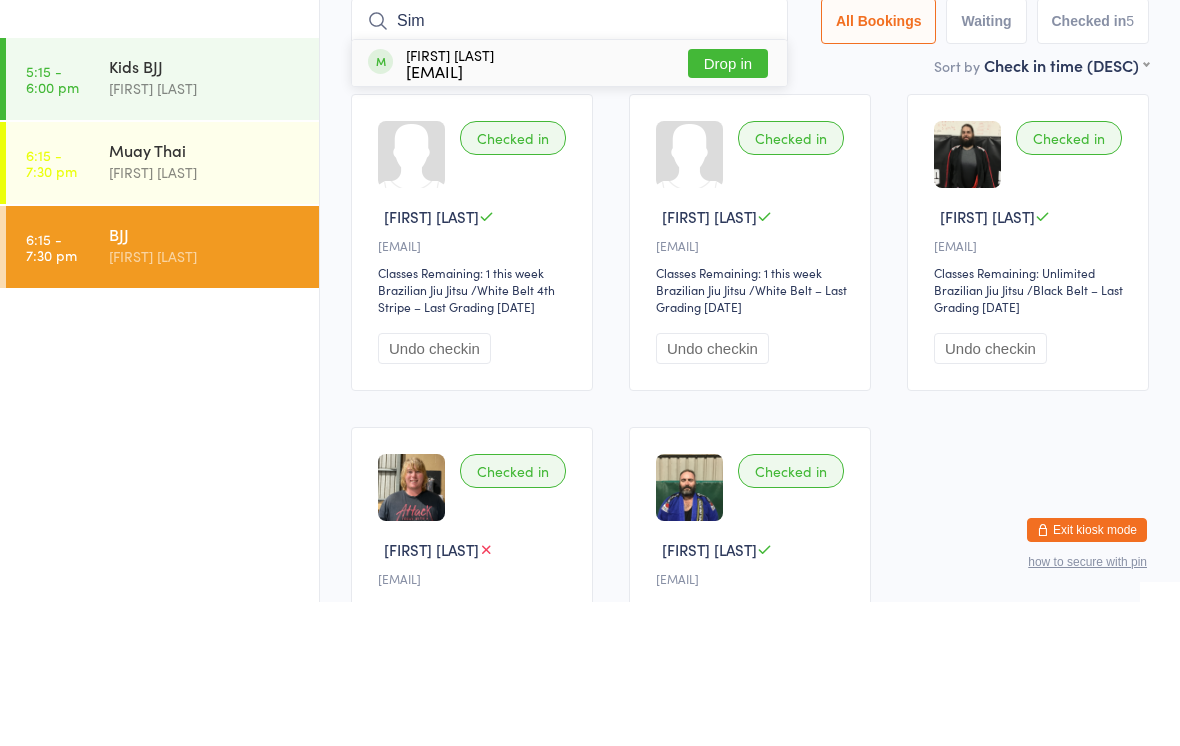 type on "Sim" 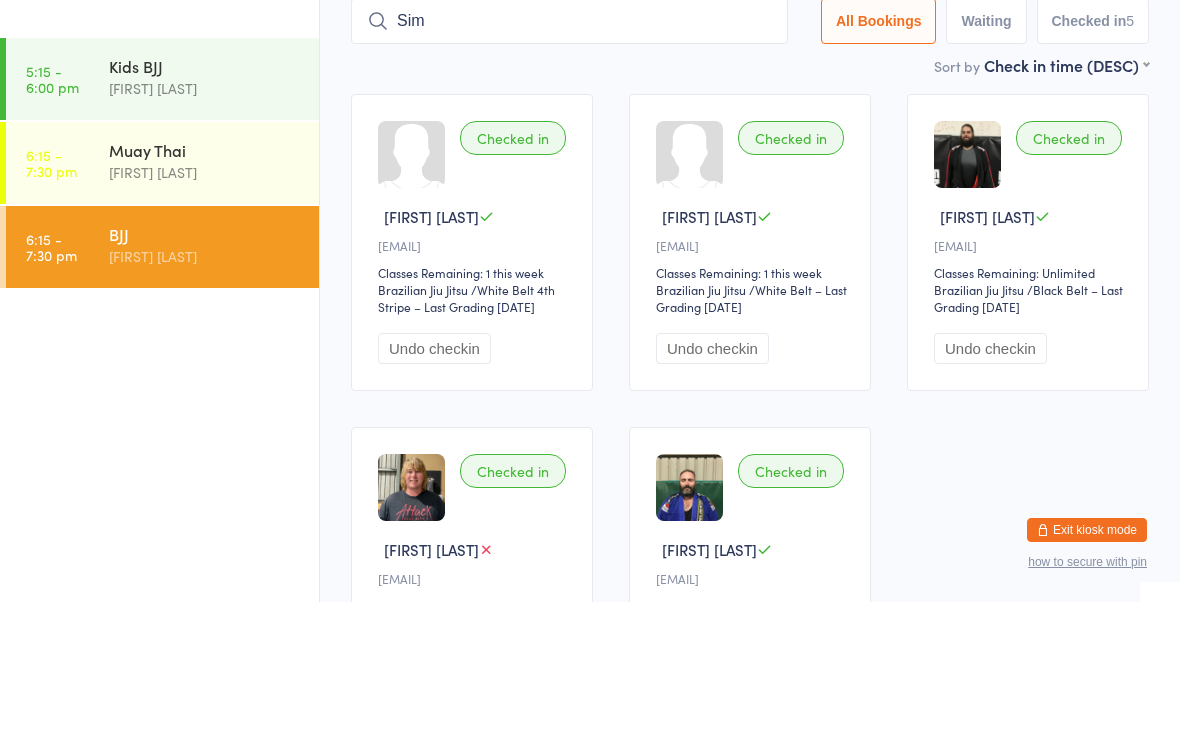type 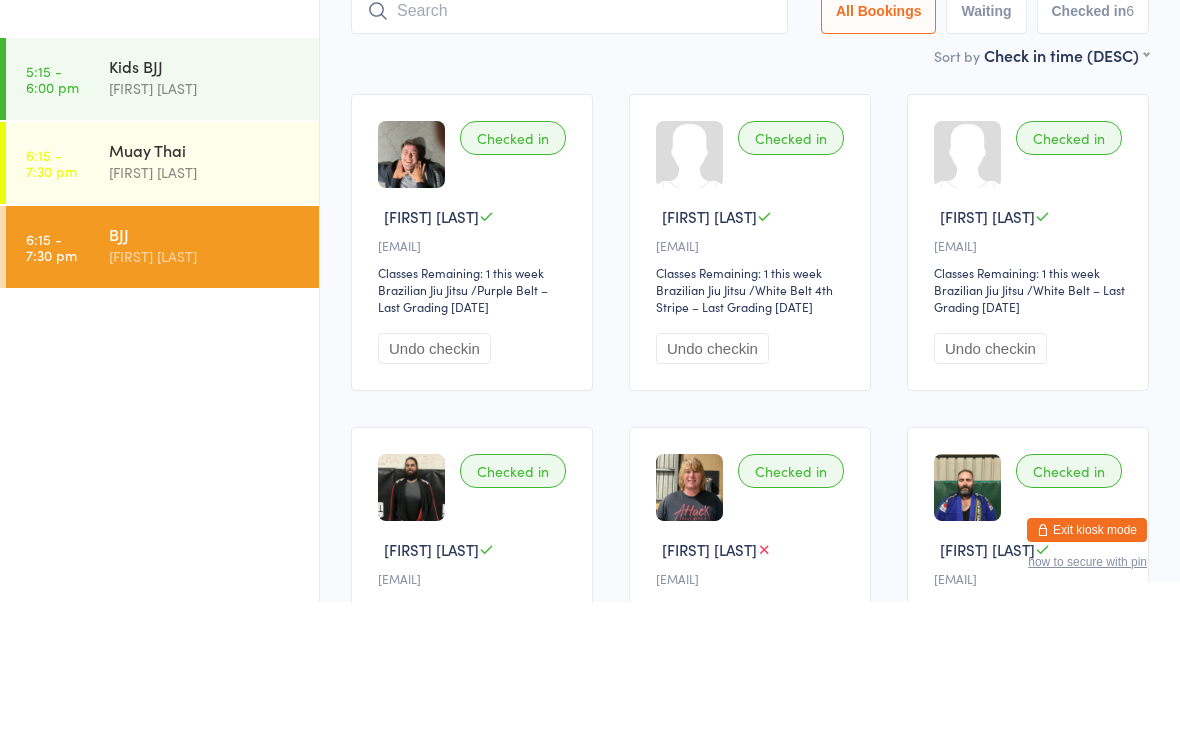 click on "[FIRST] [LAST]" at bounding box center (205, 316) 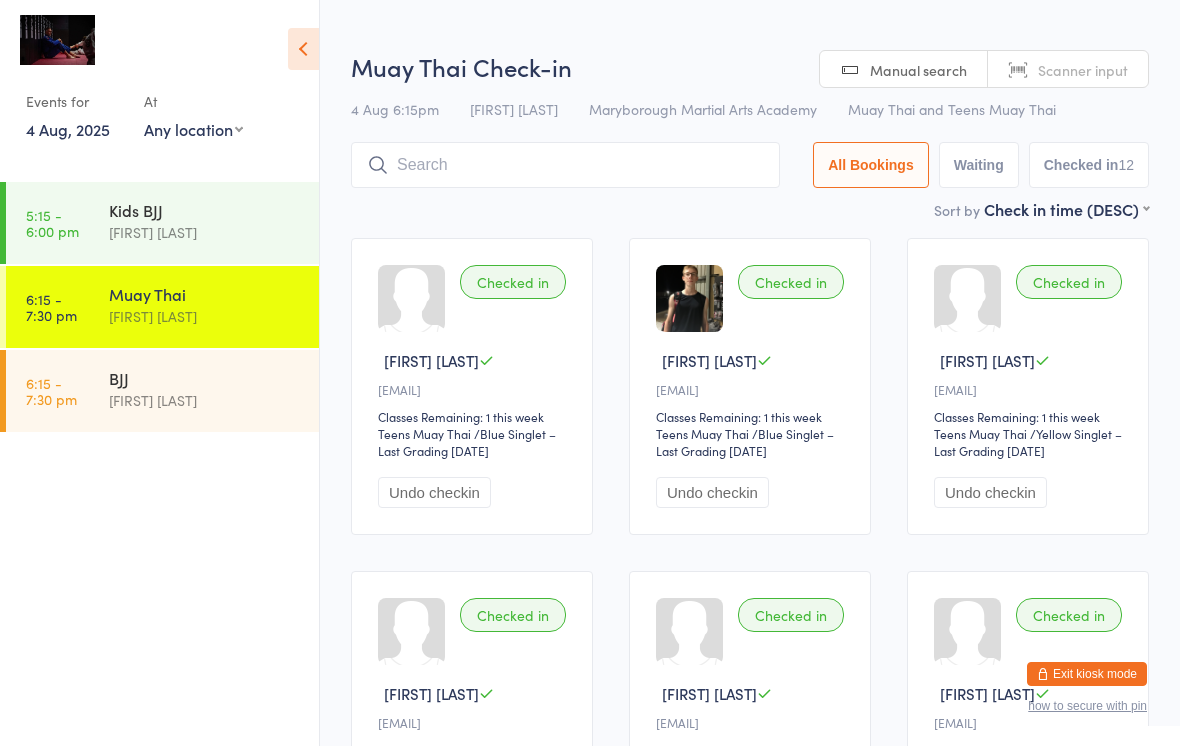 click at bounding box center (565, 165) 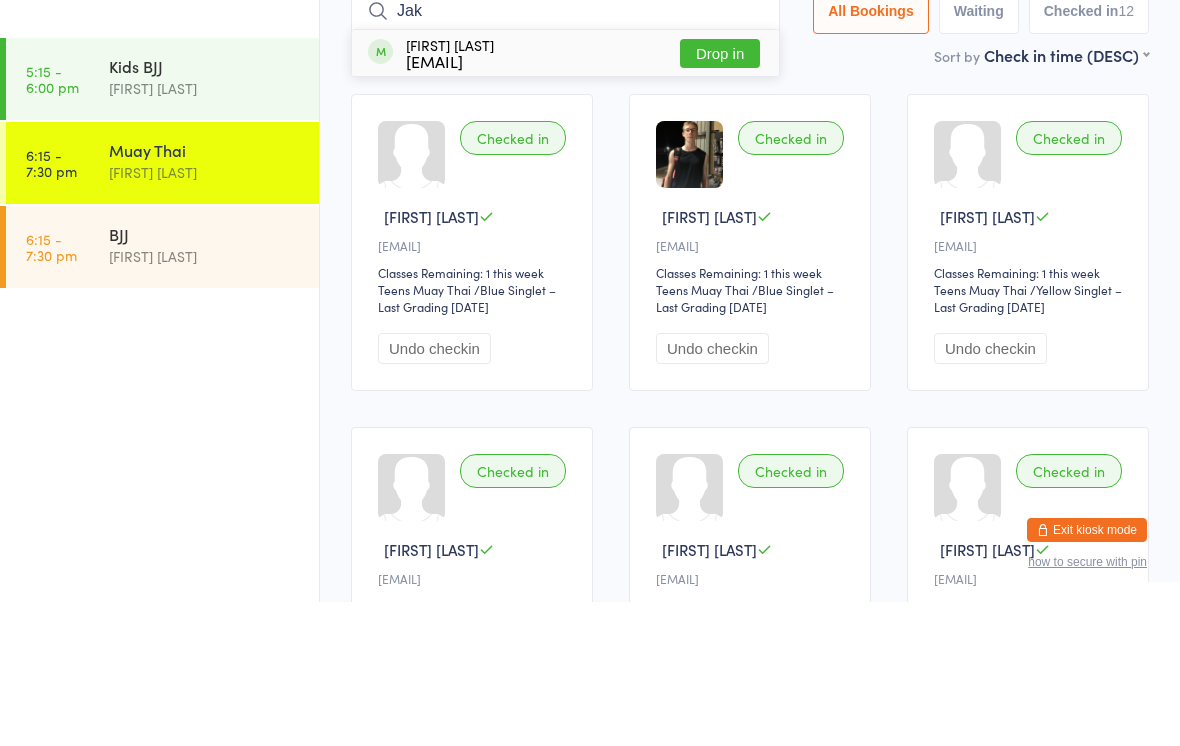 type on "Jak" 